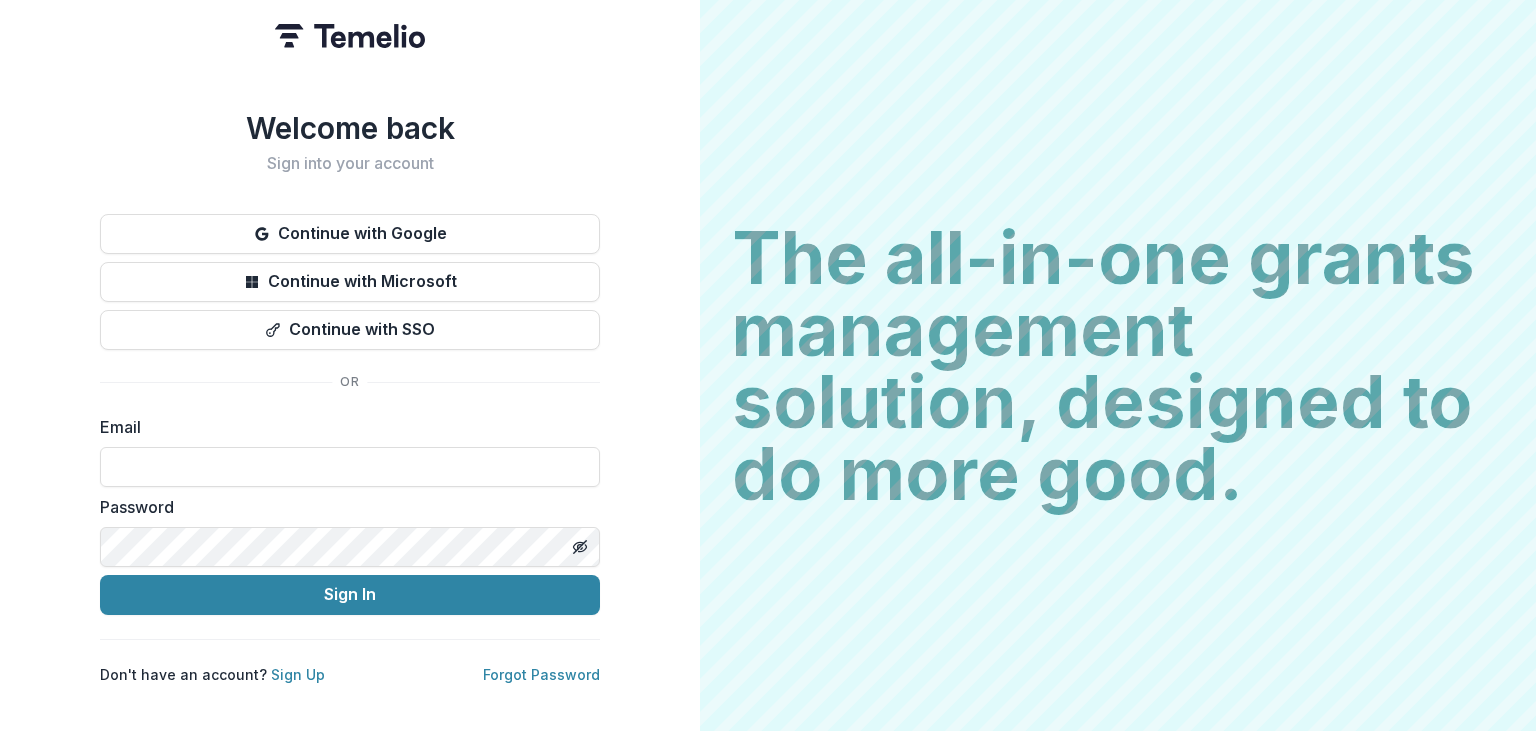 type on "**********" 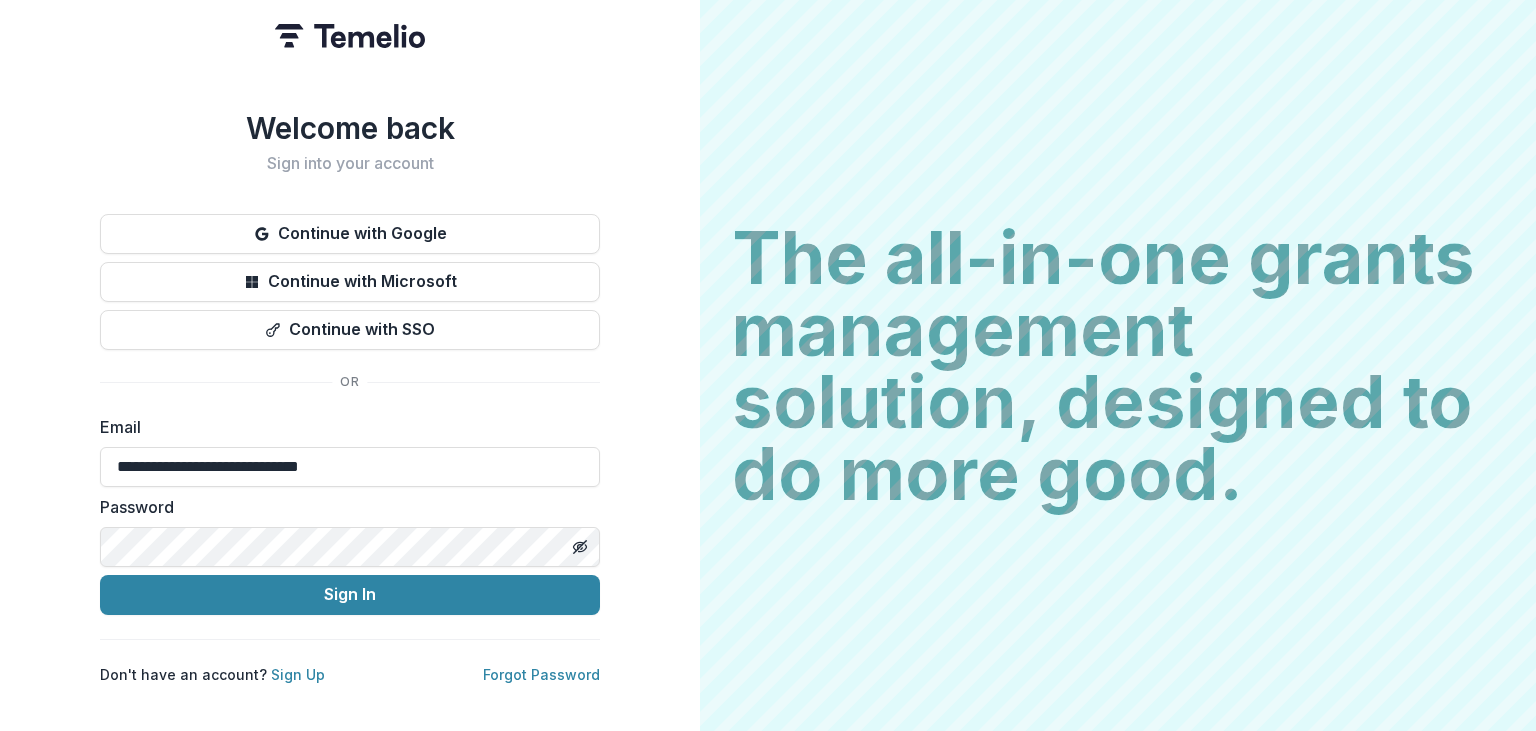 scroll, scrollTop: 0, scrollLeft: 0, axis: both 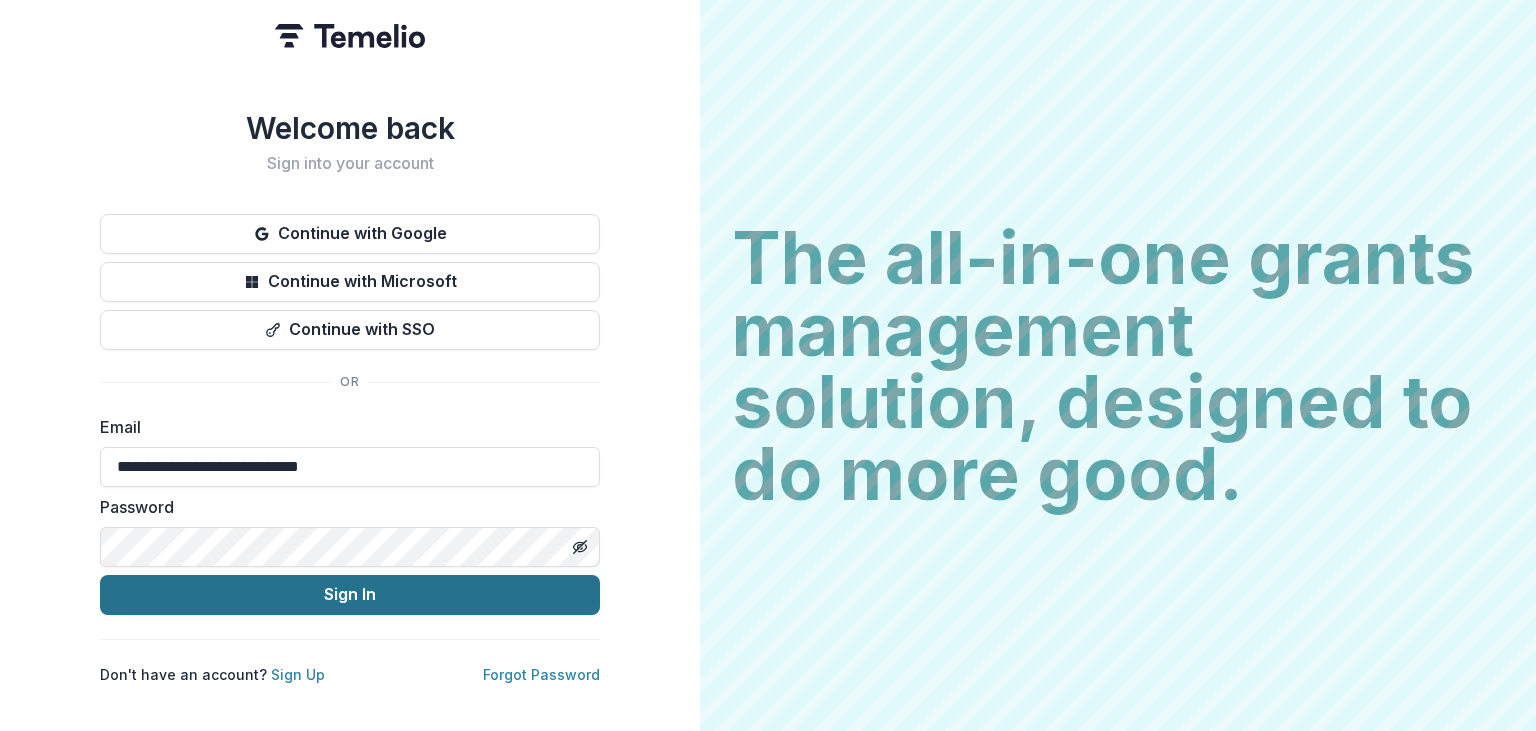 click on "Sign In" at bounding box center (350, 595) 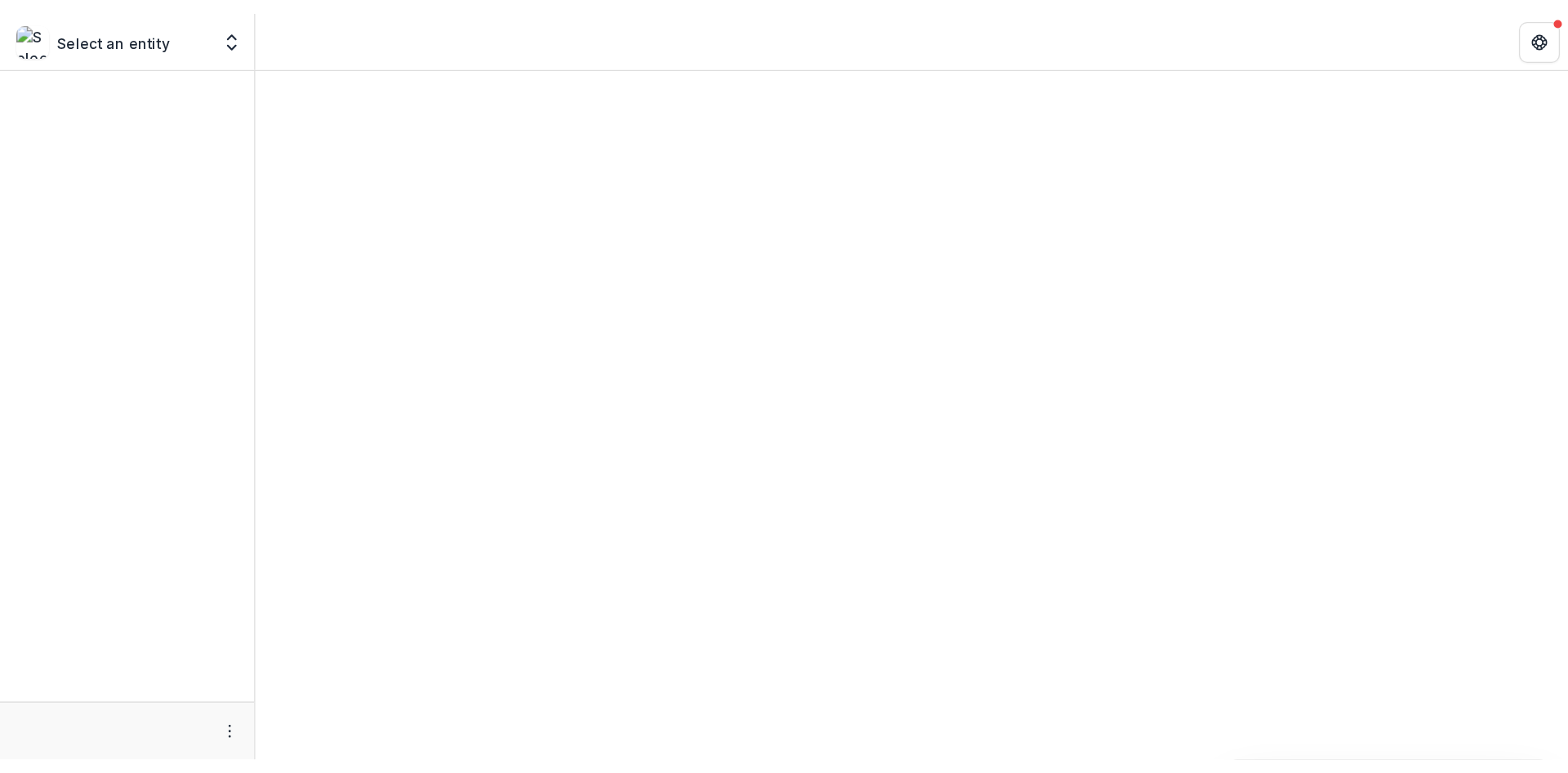 scroll, scrollTop: 0, scrollLeft: 0, axis: both 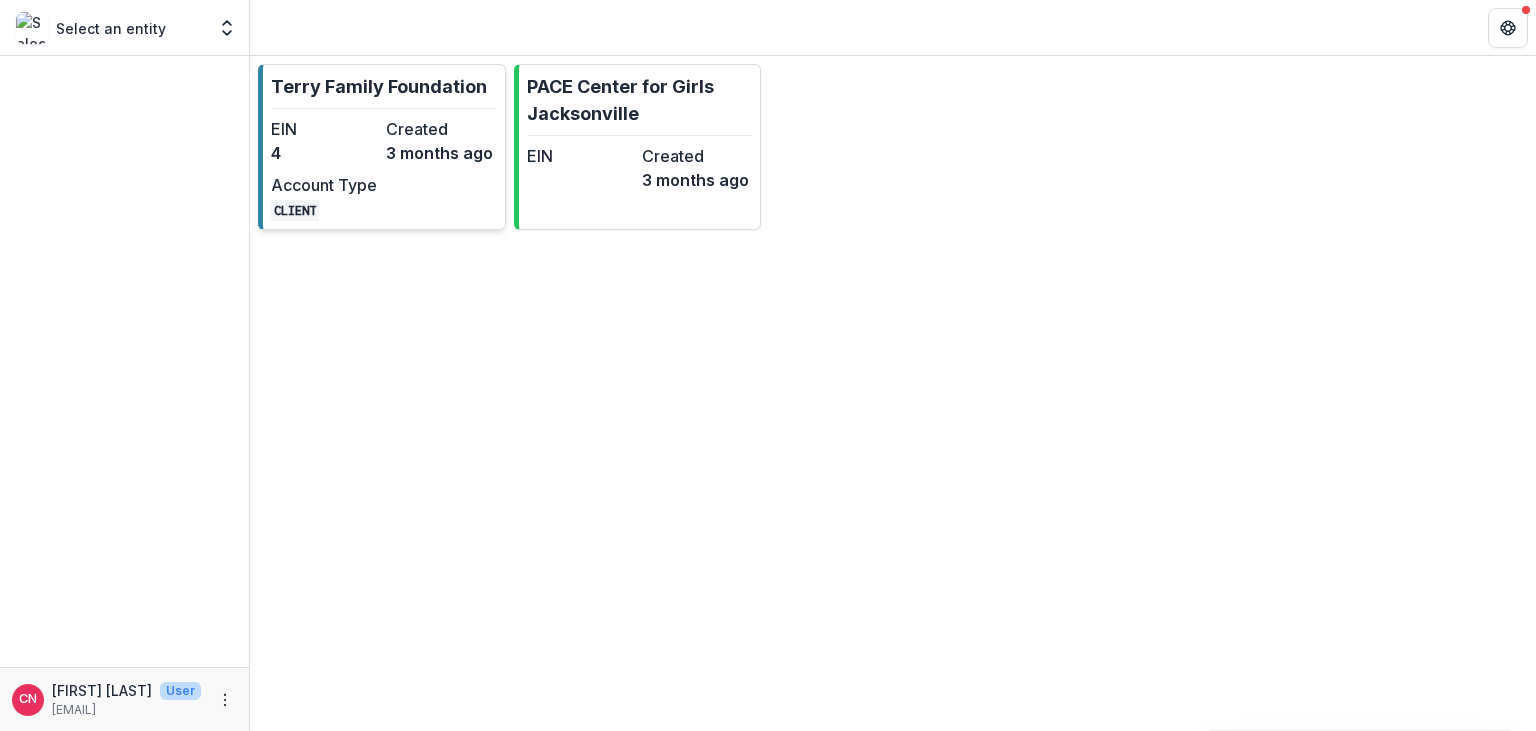 click on "Terry Family Foundation EIN 4 Created 3 months ago Account Type CLIENT" at bounding box center (382, 169) 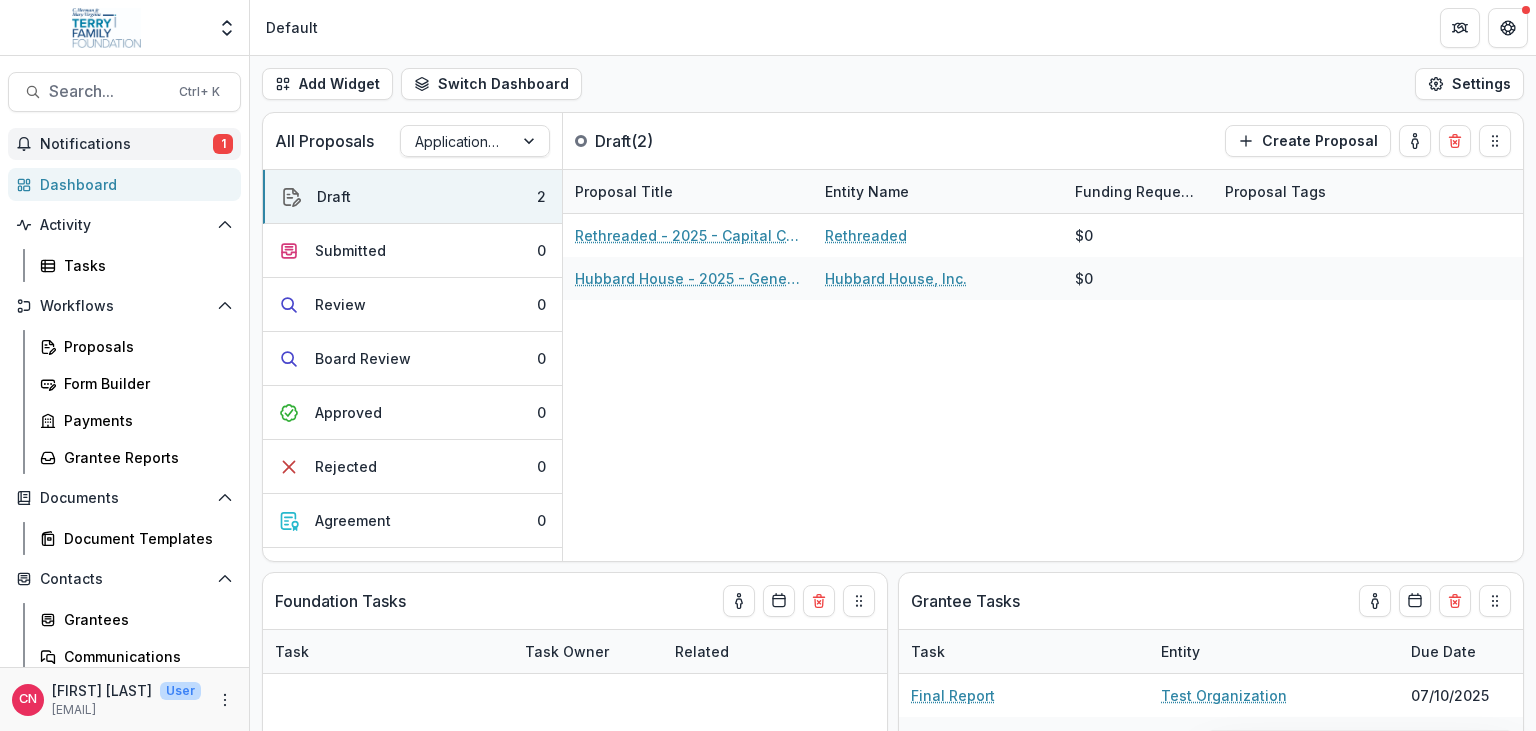 click on "Notifications" at bounding box center (126, 144) 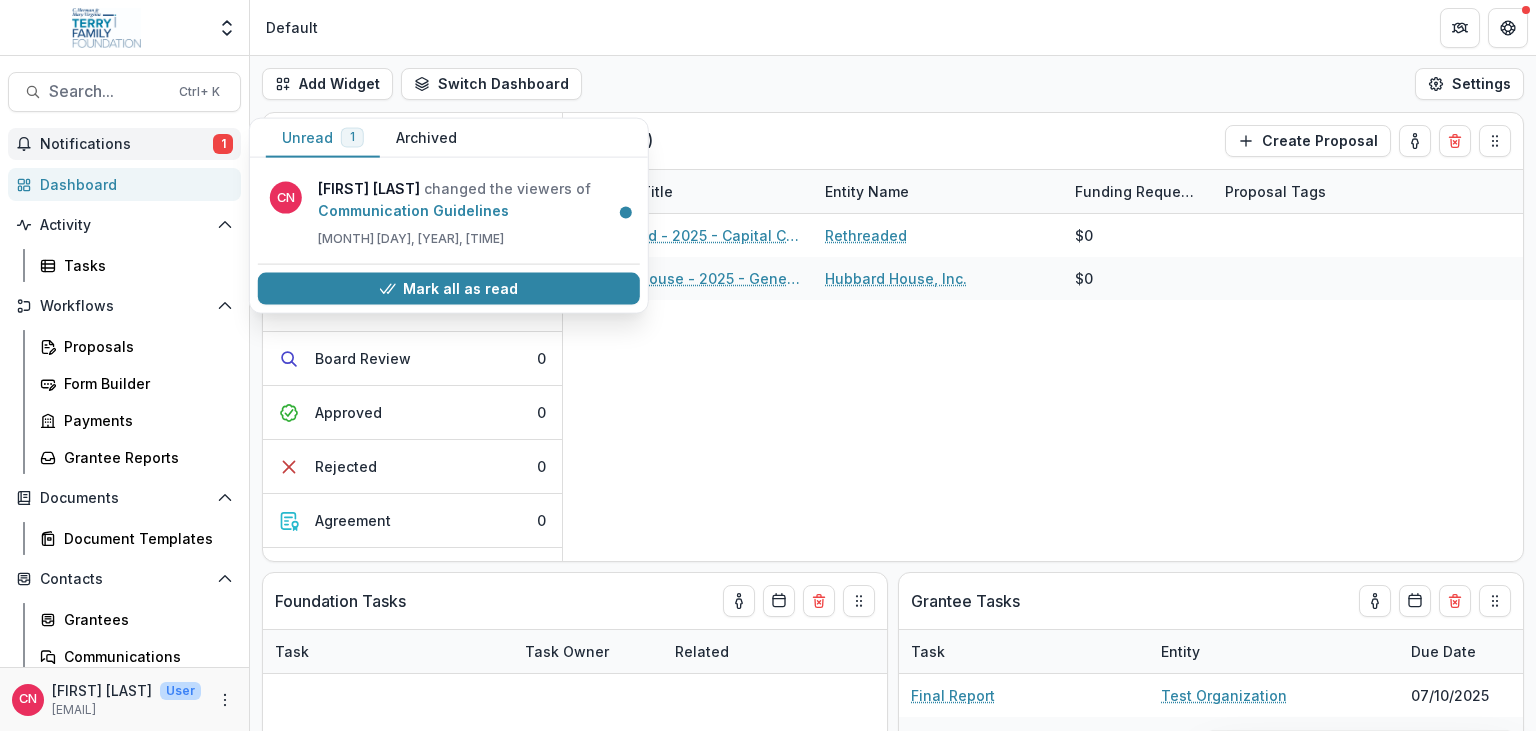 click on "Notifications 1" at bounding box center (124, 144) 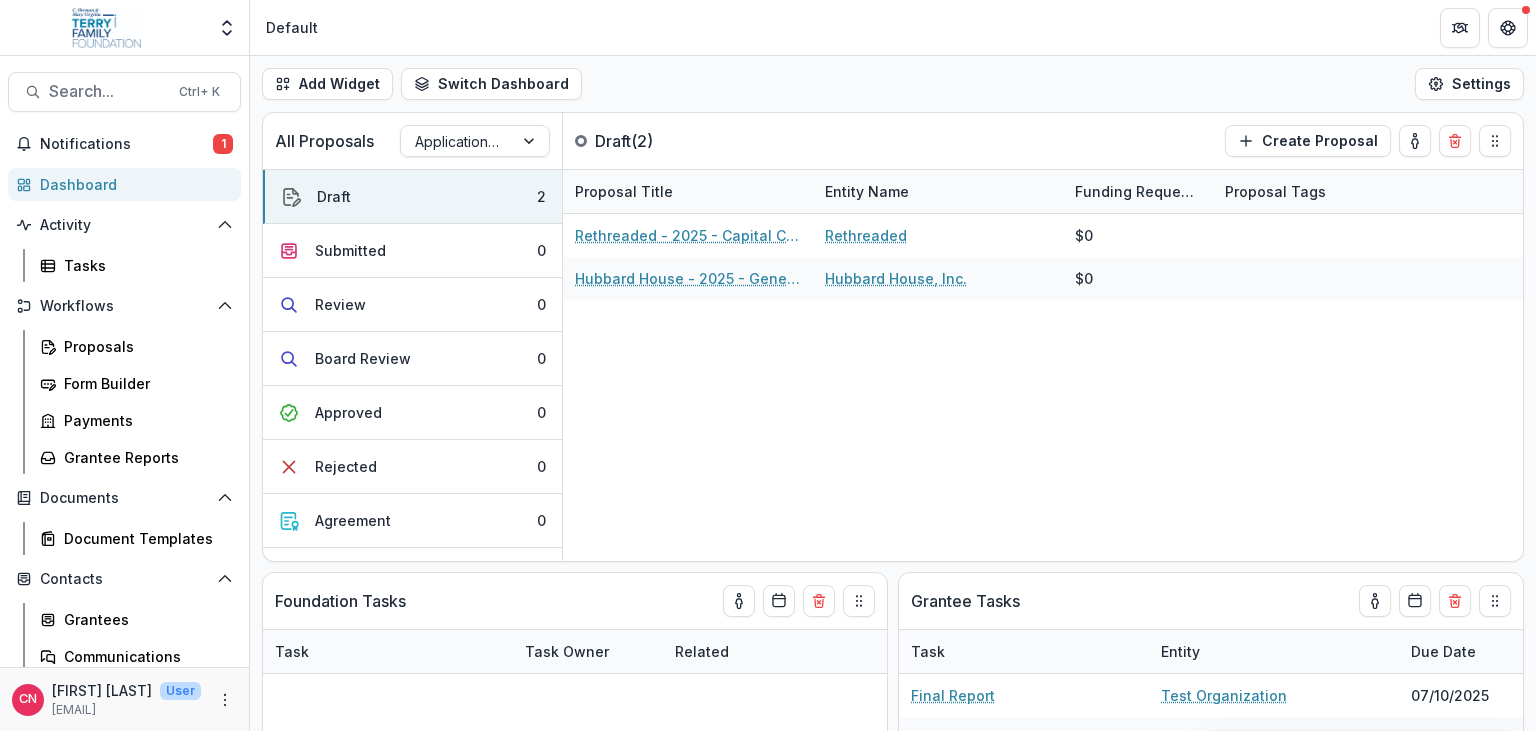 click on "Dashboard" at bounding box center [132, 184] 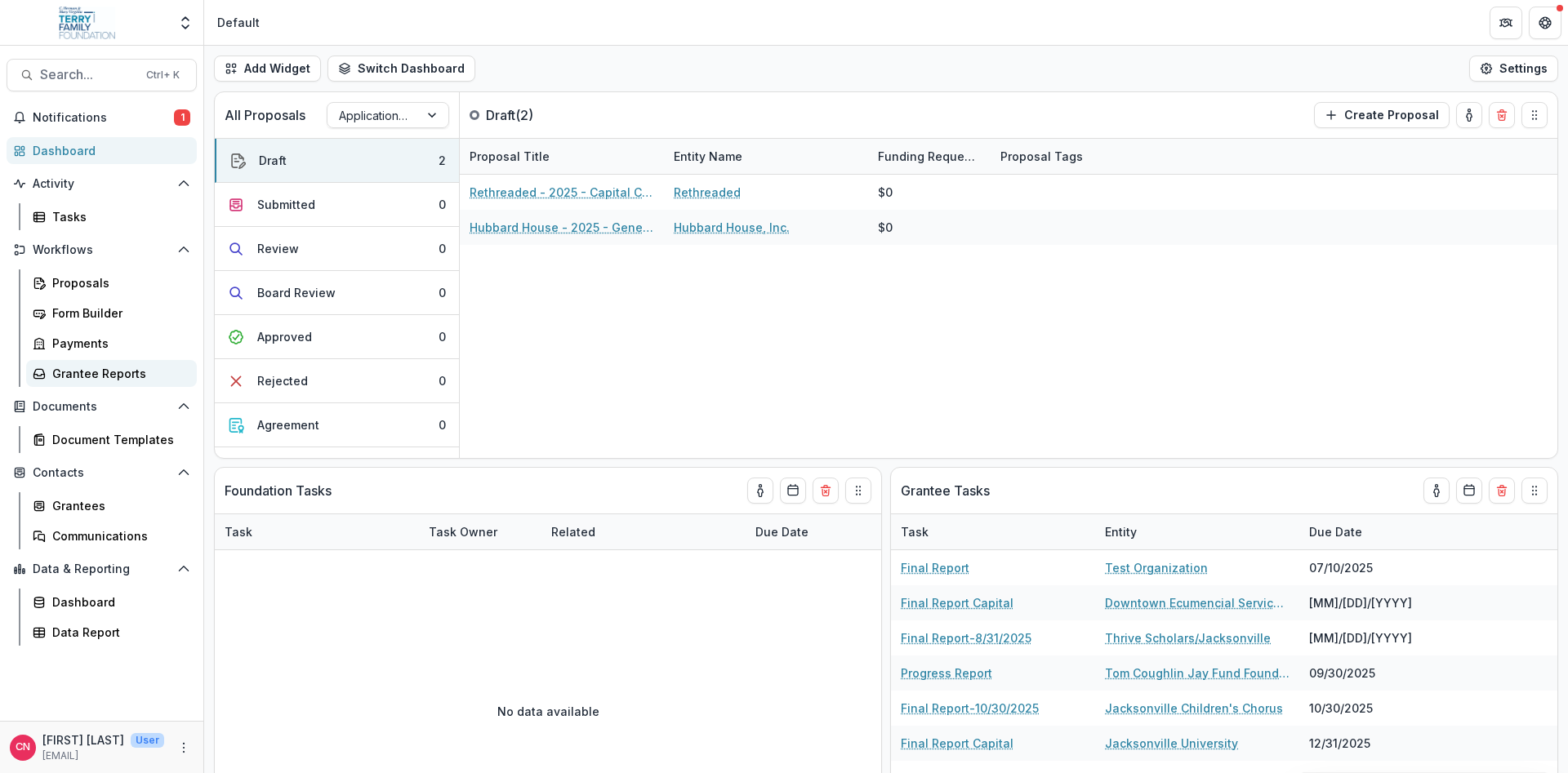 click on "Grantee Reports" at bounding box center (118, 373) 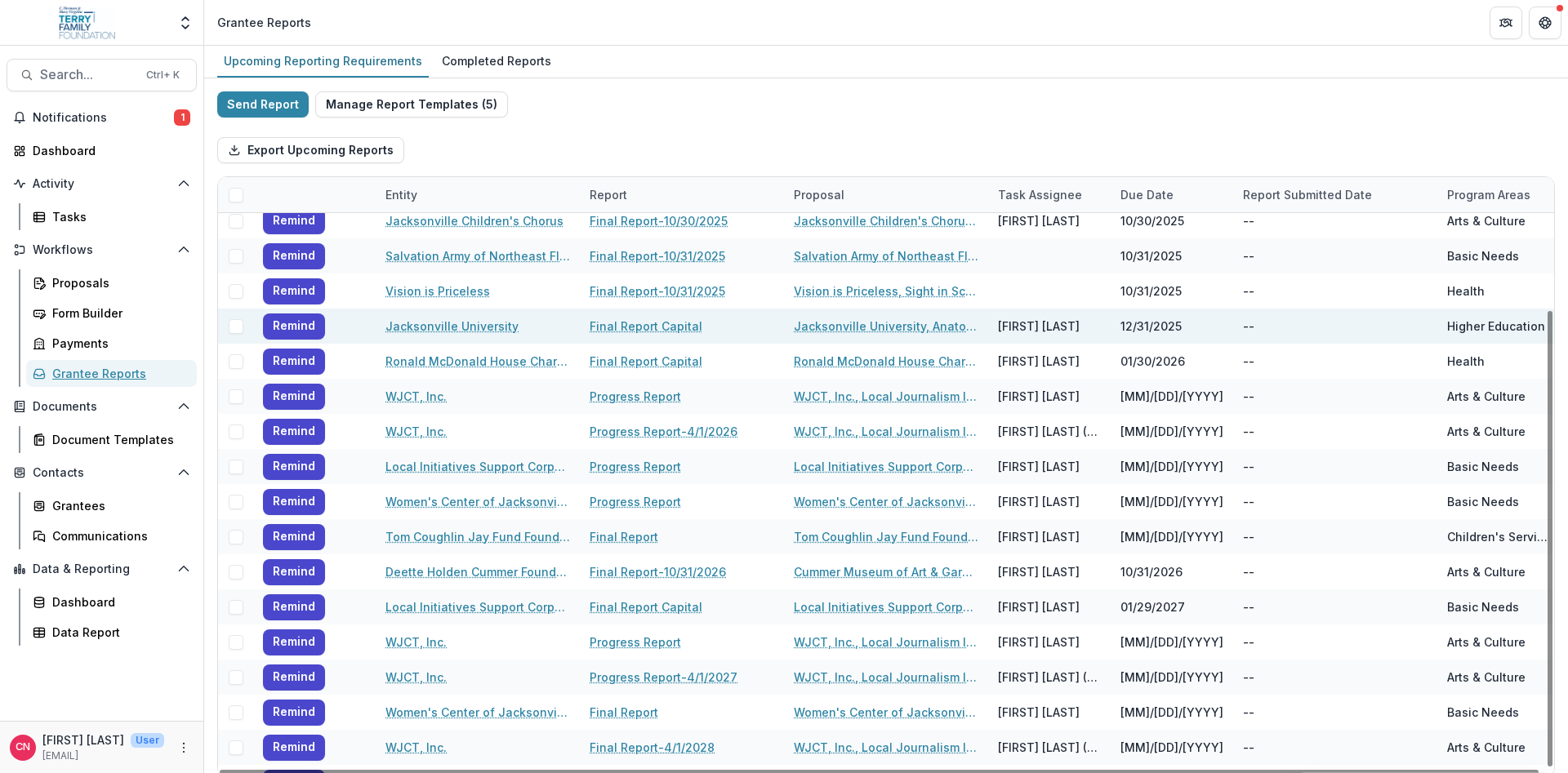 scroll, scrollTop: 174, scrollLeft: 0, axis: vertical 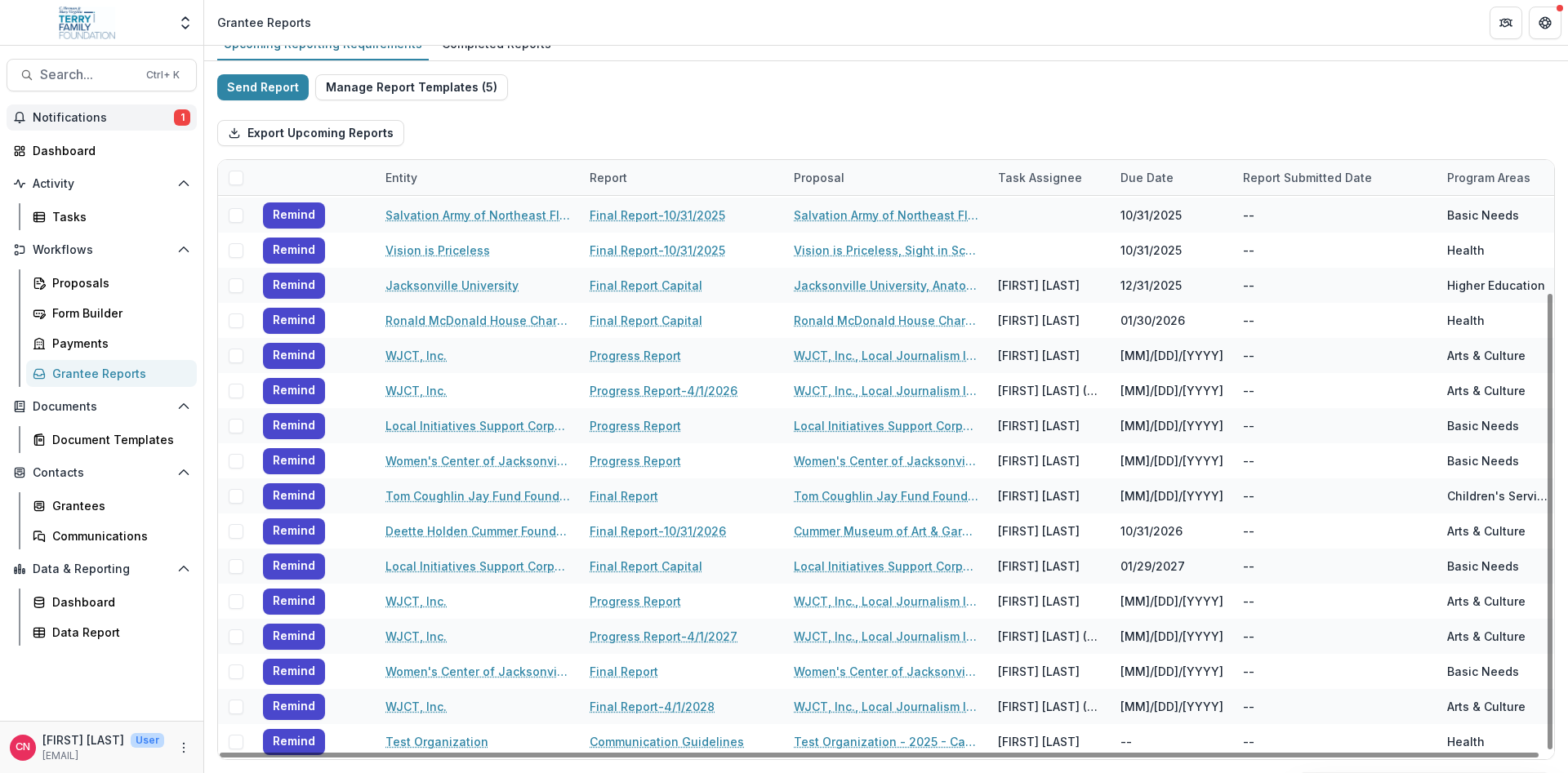 click on "Notifications" at bounding box center (103, 118) 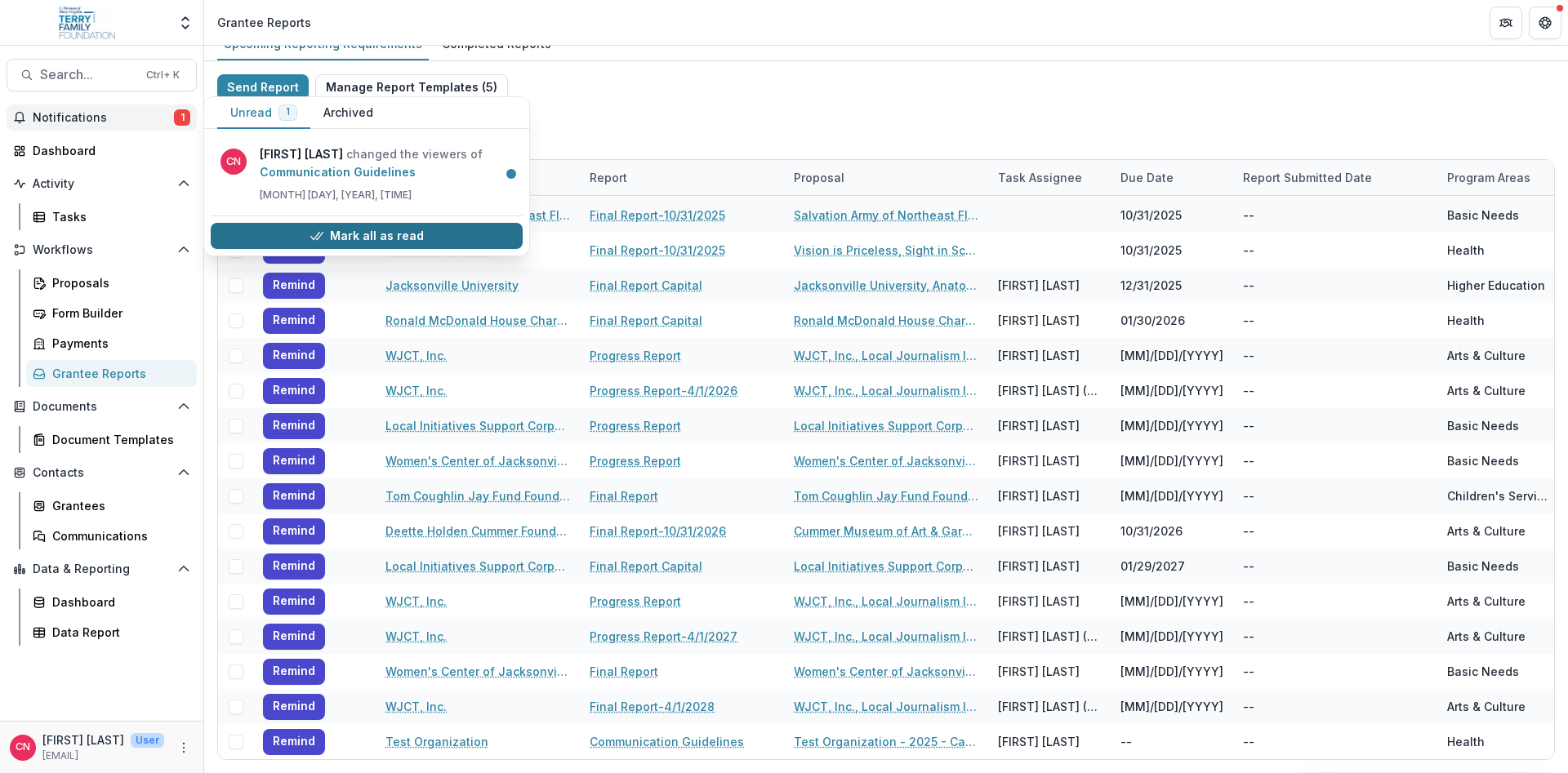 click on "Mark all as read" at bounding box center [367, 236] 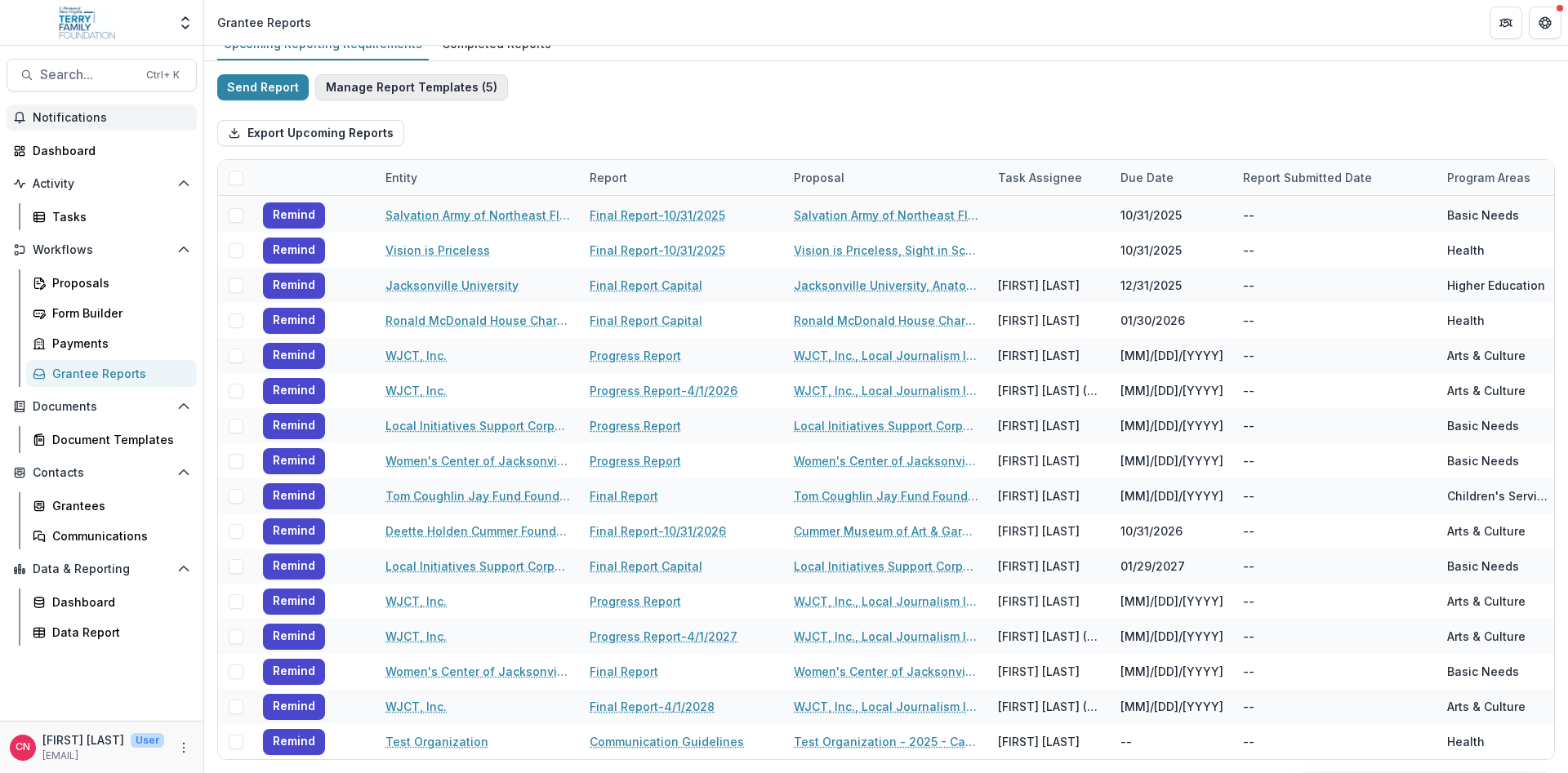 click on "Manage Report Templates ( 5 )" at bounding box center (412, 87) 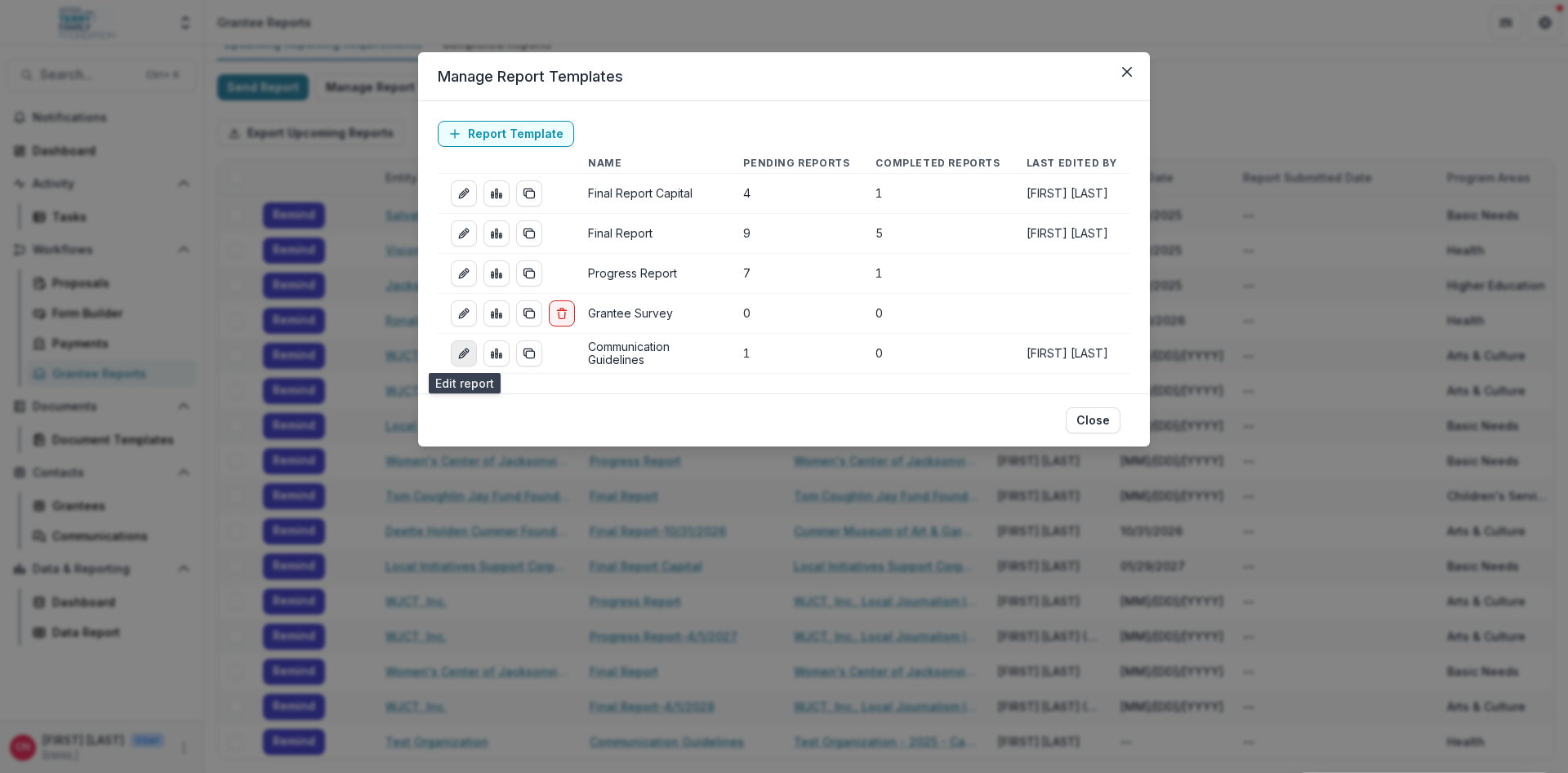 click 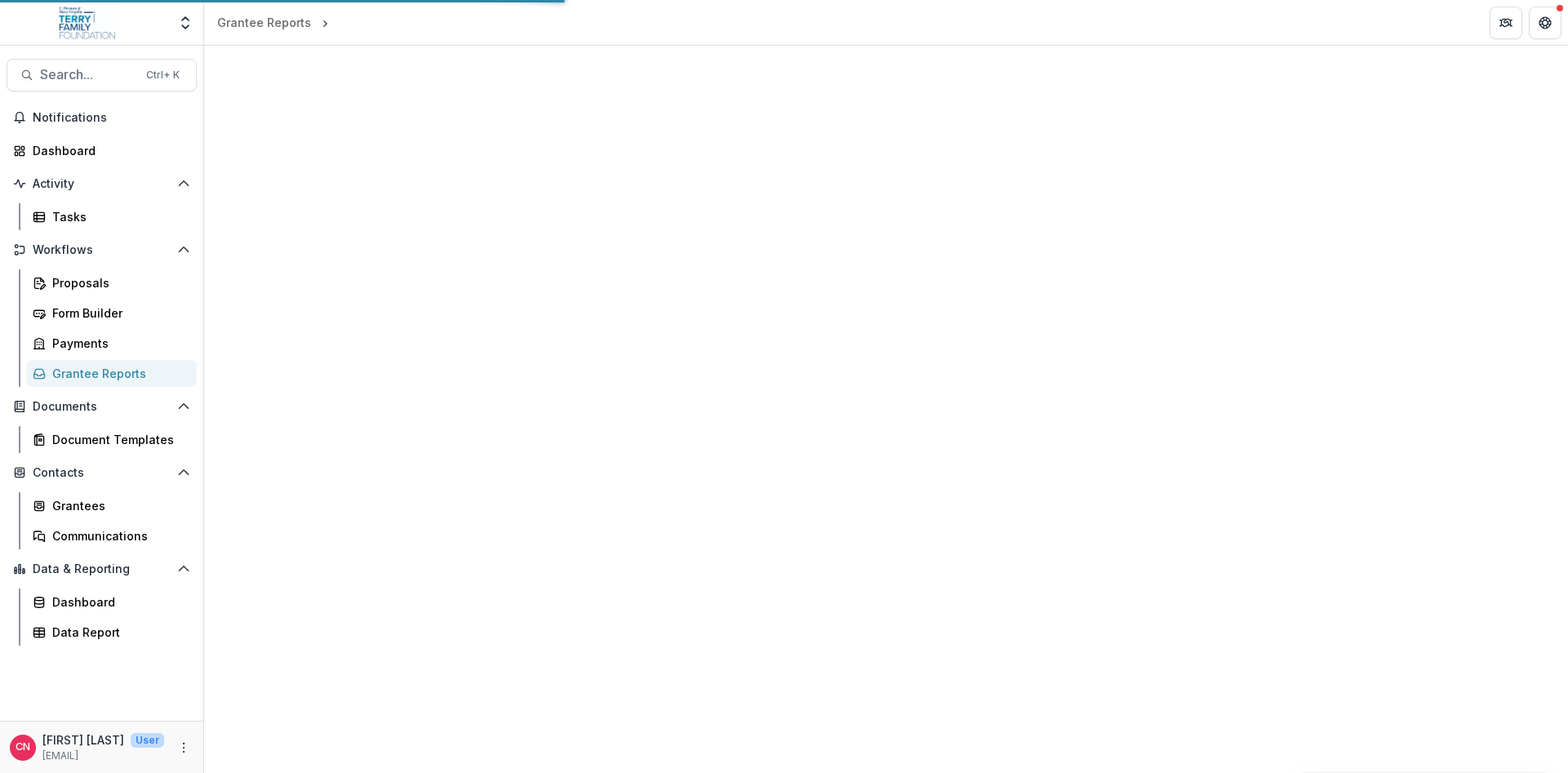 scroll, scrollTop: 0, scrollLeft: 0, axis: both 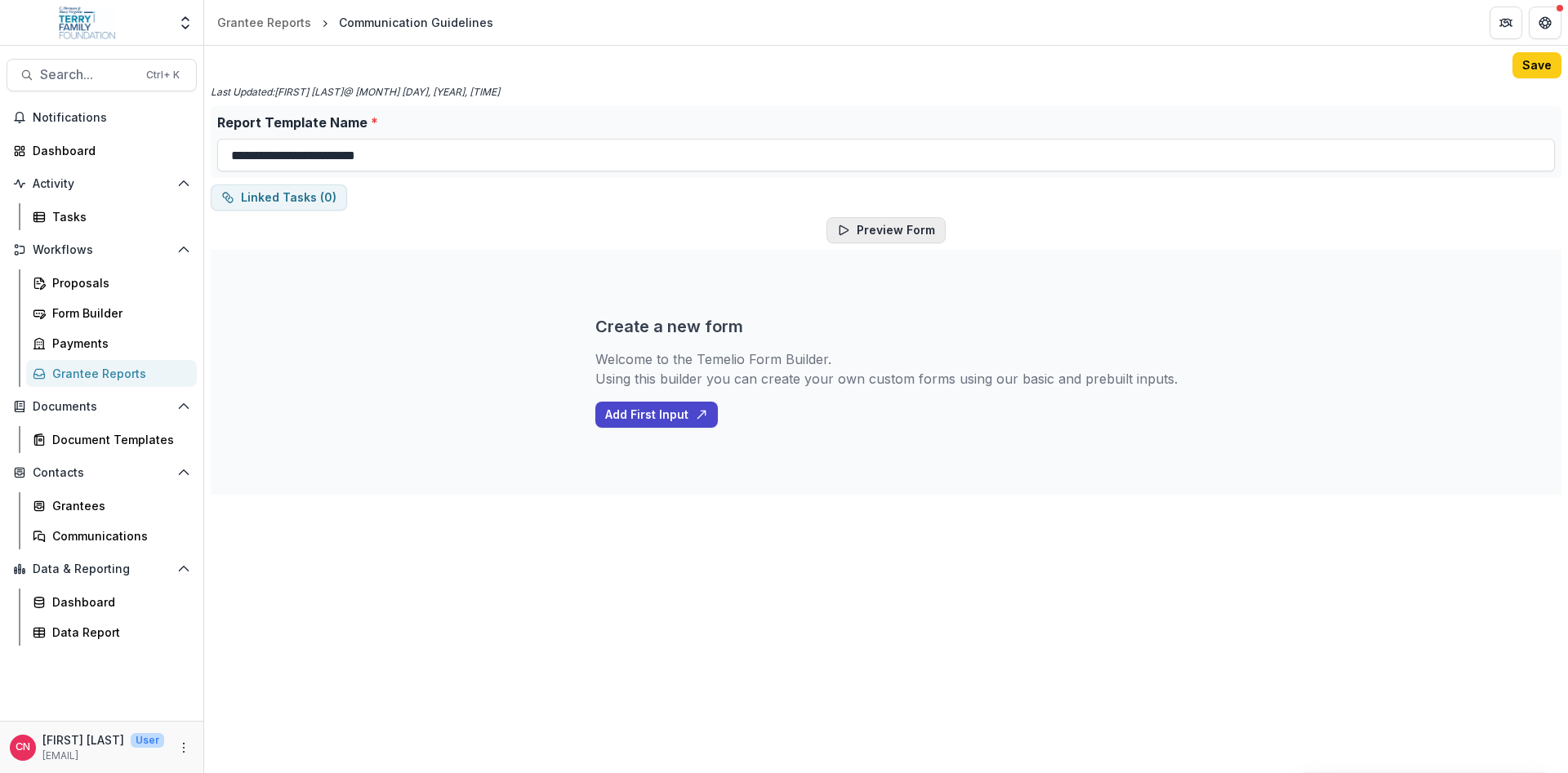 click on "Preview Form" at bounding box center [886, 230] 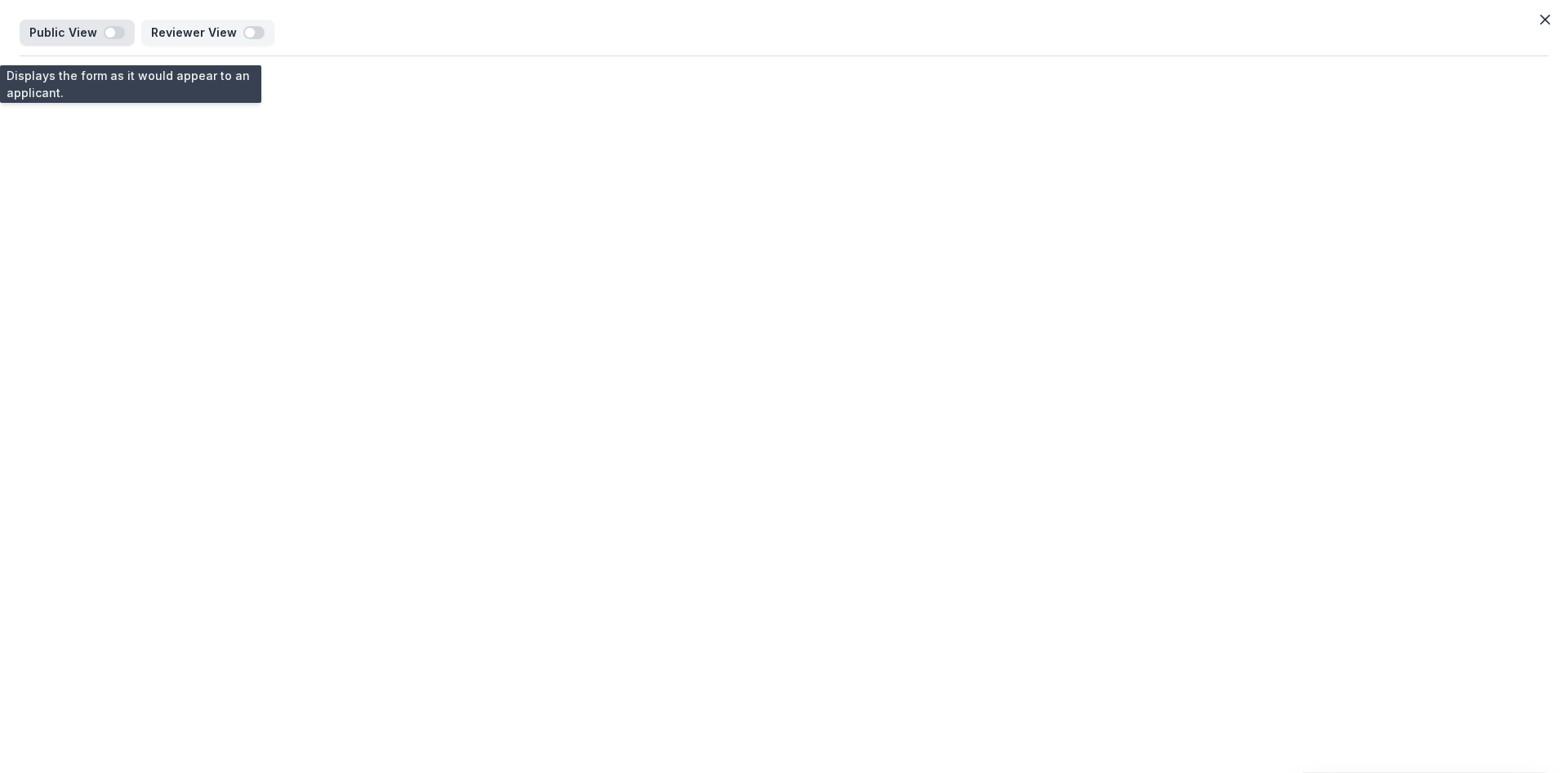 click on "Public View" at bounding box center (66, 33) 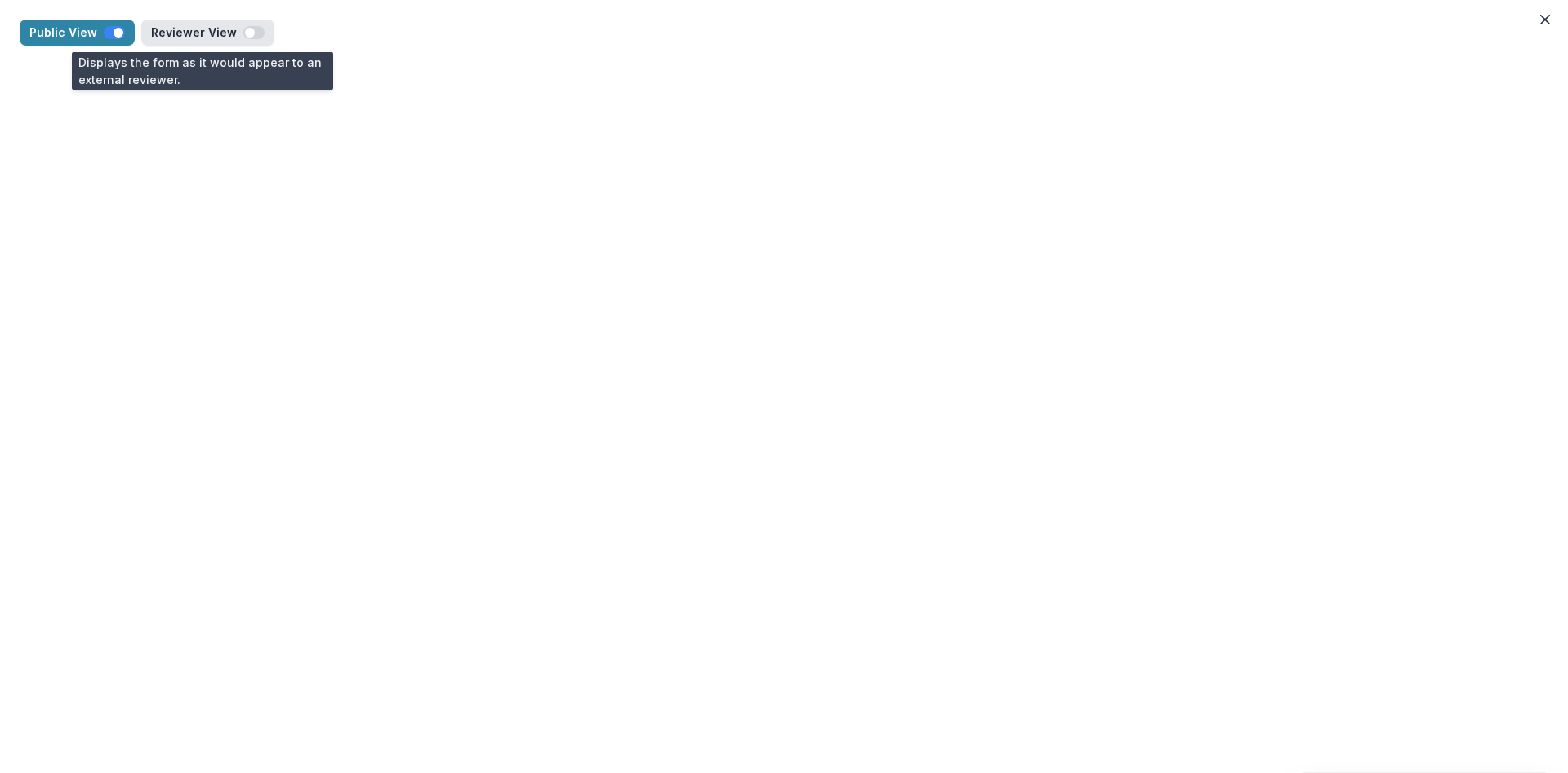 click on "Reviewer View" at bounding box center (197, 33) 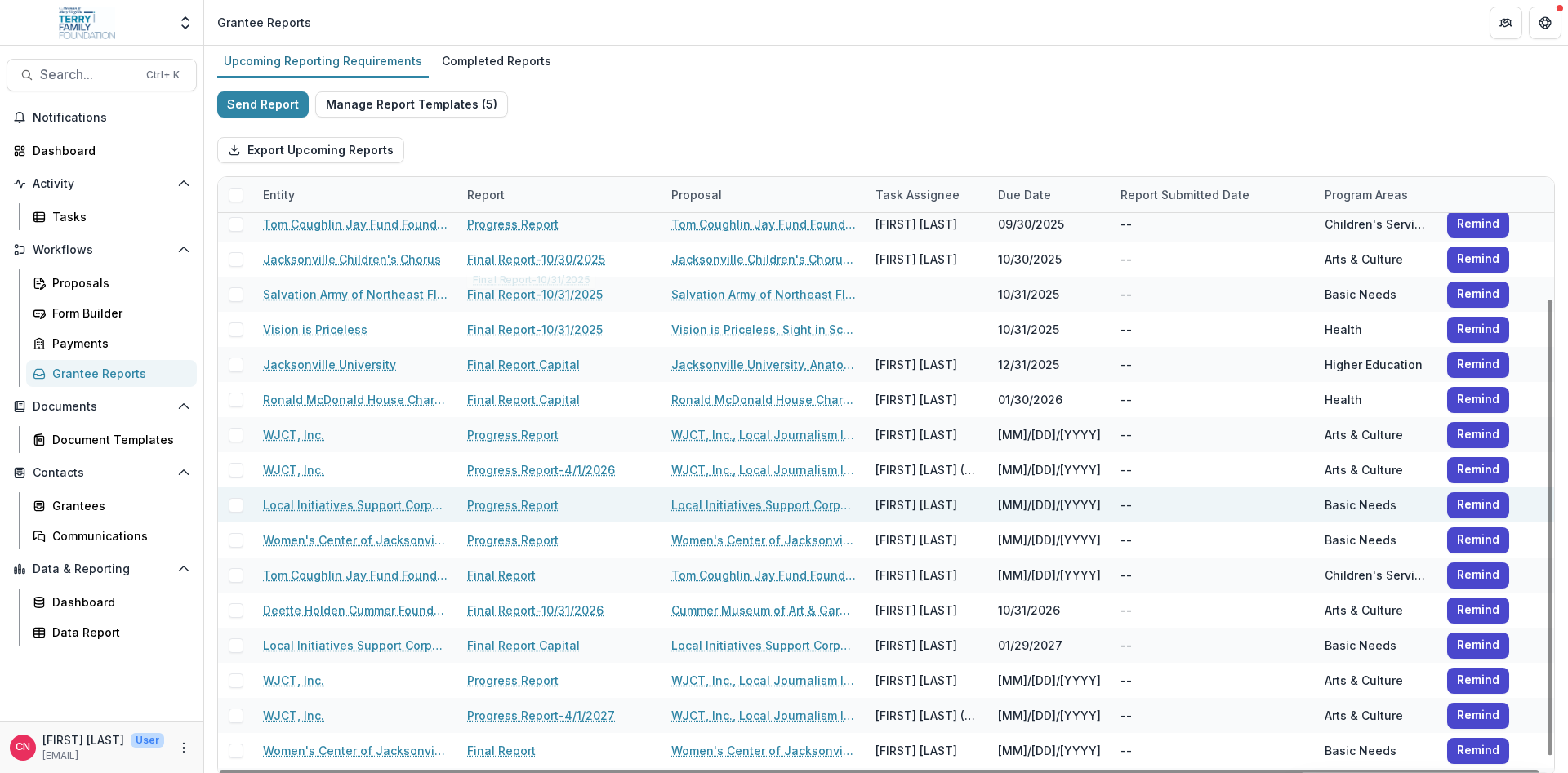 scroll, scrollTop: 174, scrollLeft: 0, axis: vertical 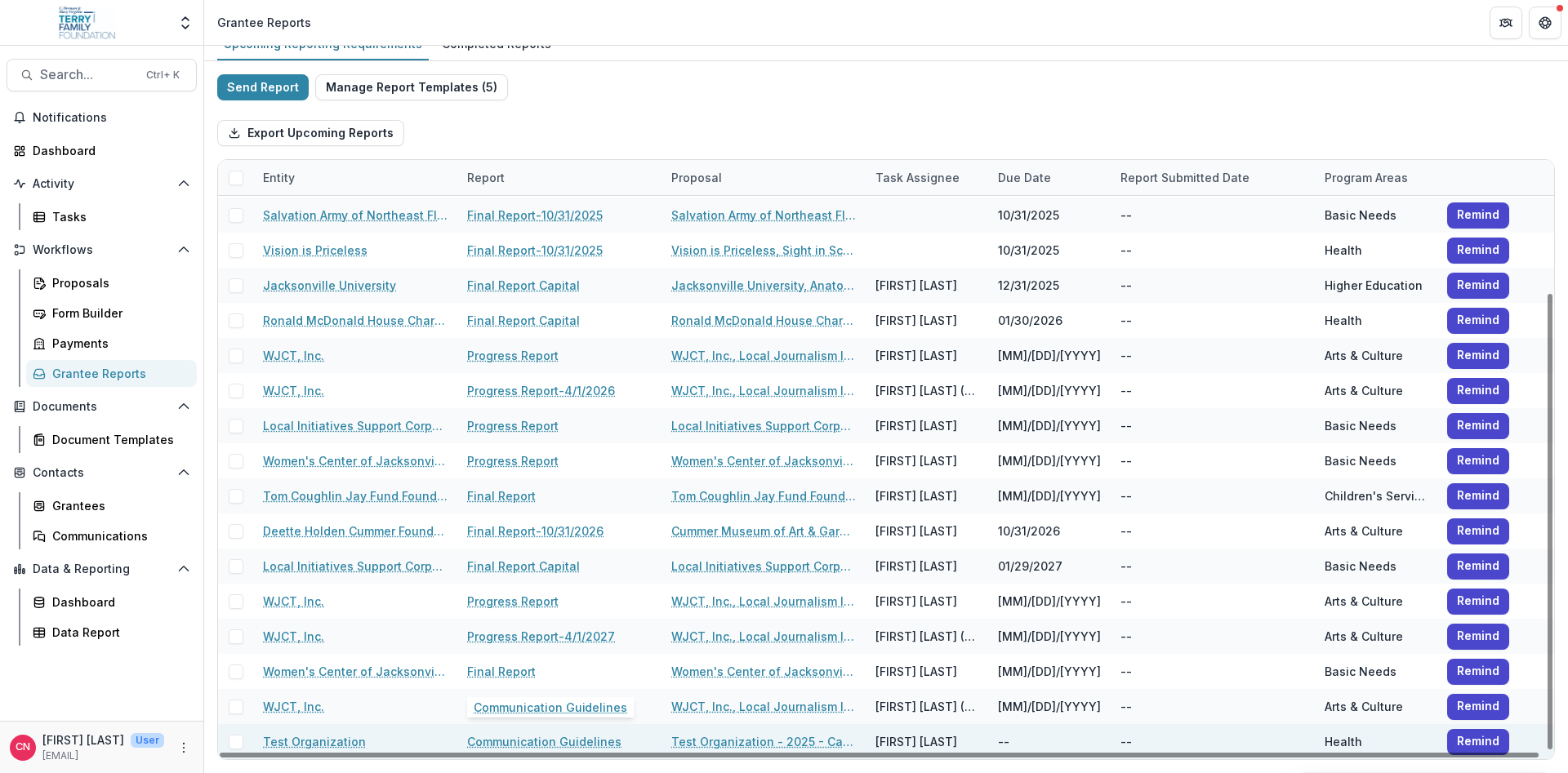 click on "Communication Guidelines" at bounding box center (544, 741) 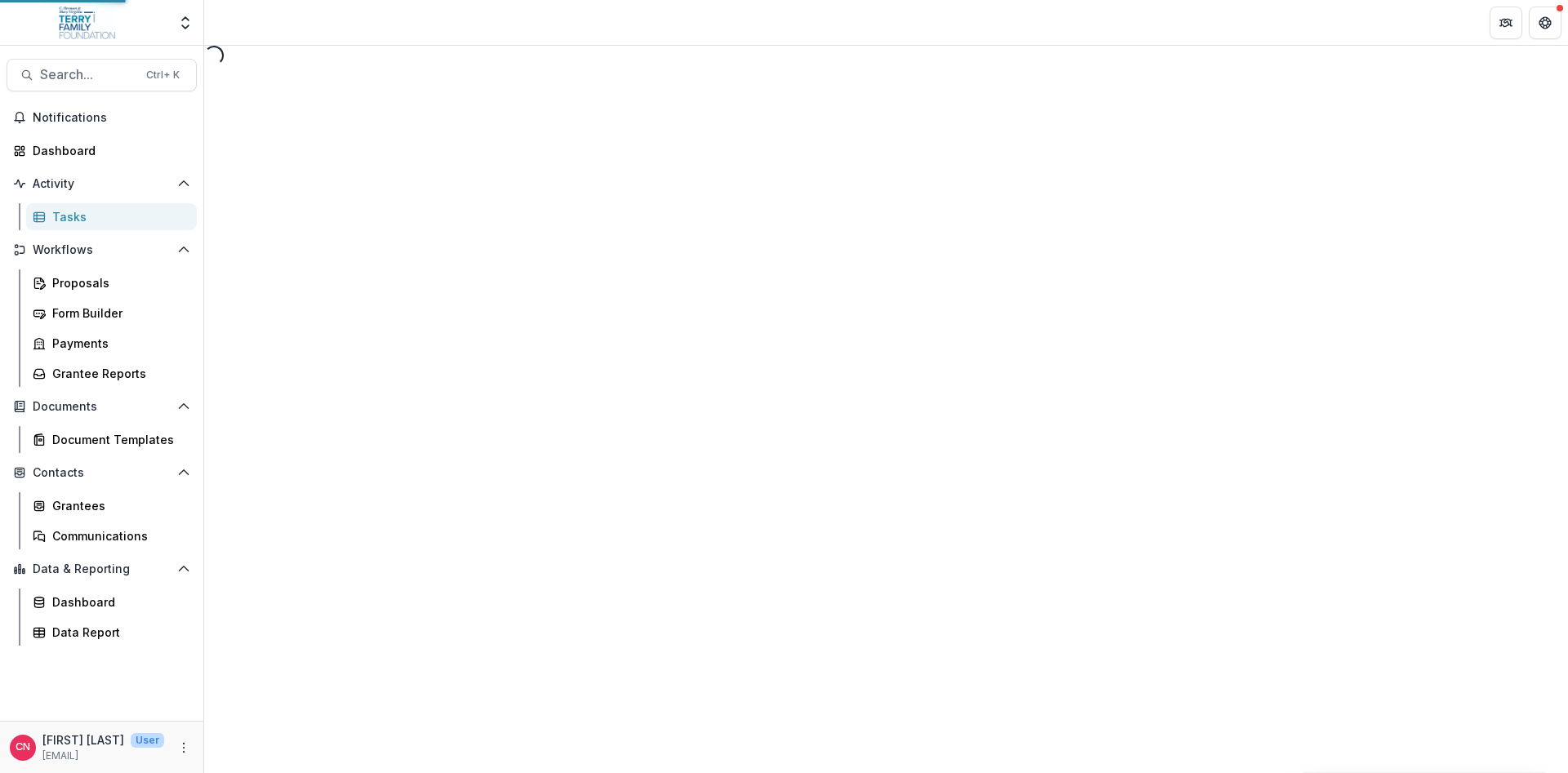 scroll, scrollTop: 0, scrollLeft: 0, axis: both 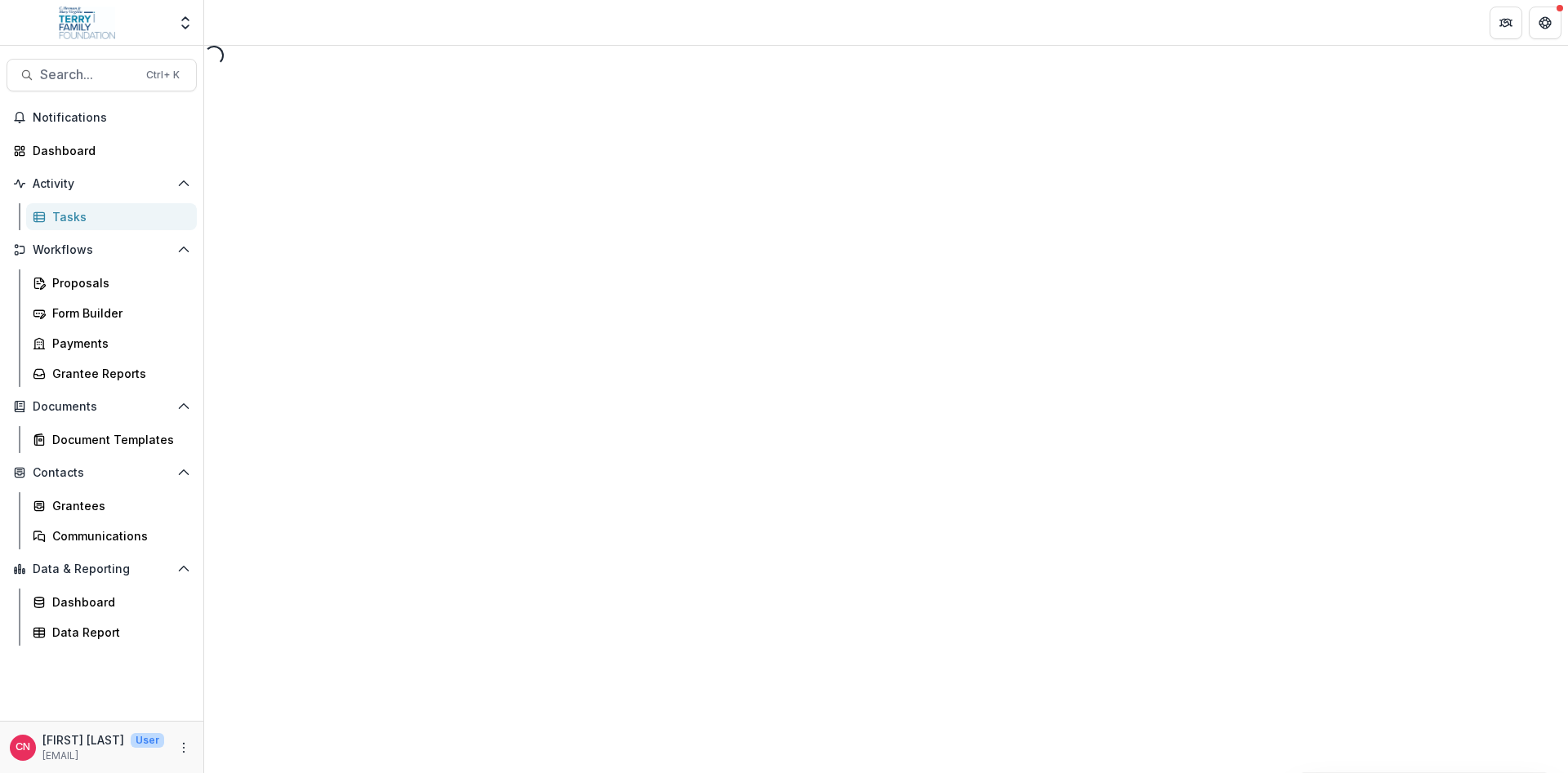 select on "********" 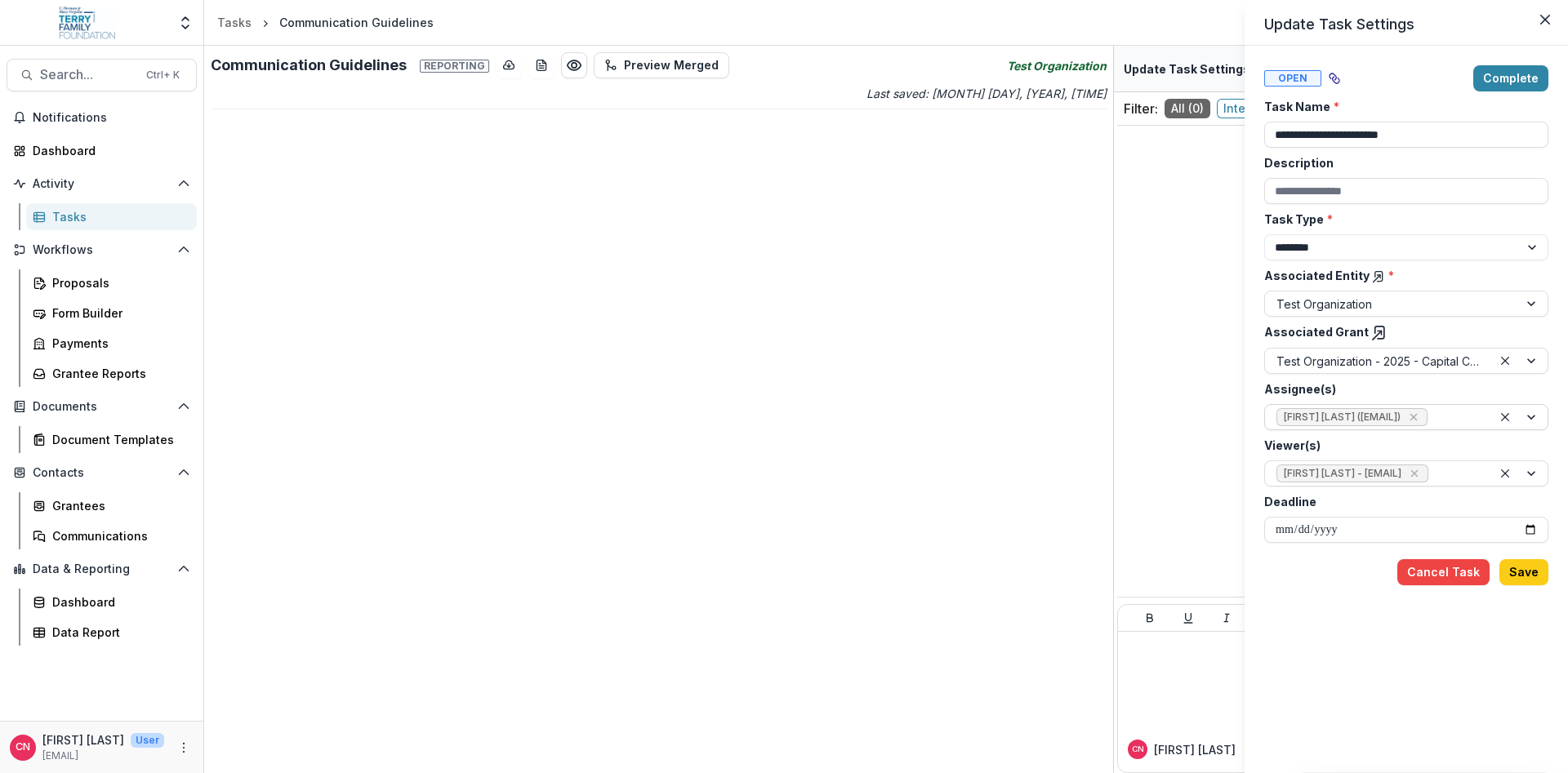 click at bounding box center (1520, 417) 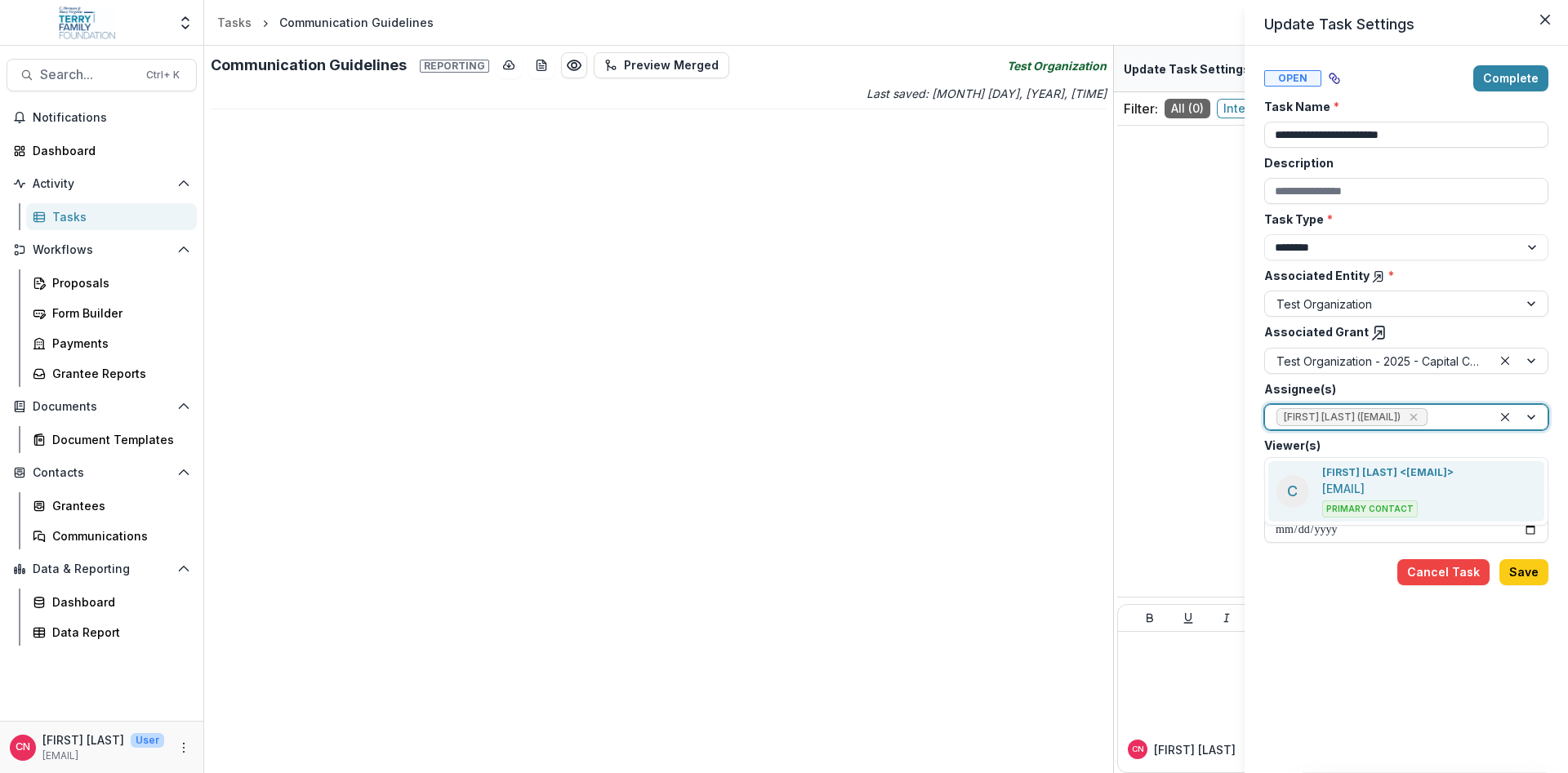 click on "[FIRST] [LAST] <[EMAIL]>" at bounding box center [1388, 473] 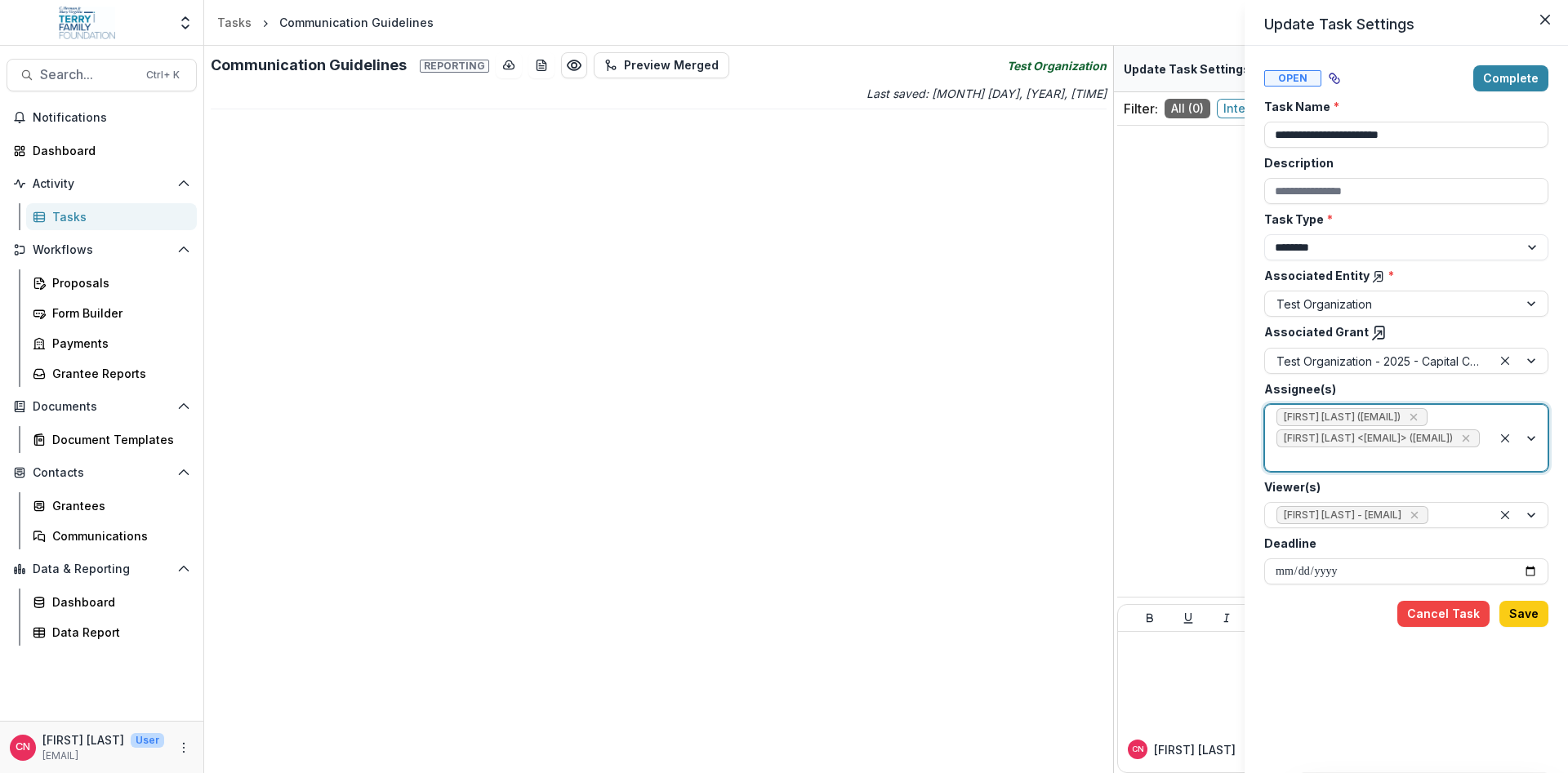 click on "Open" at bounding box center [1293, 78] 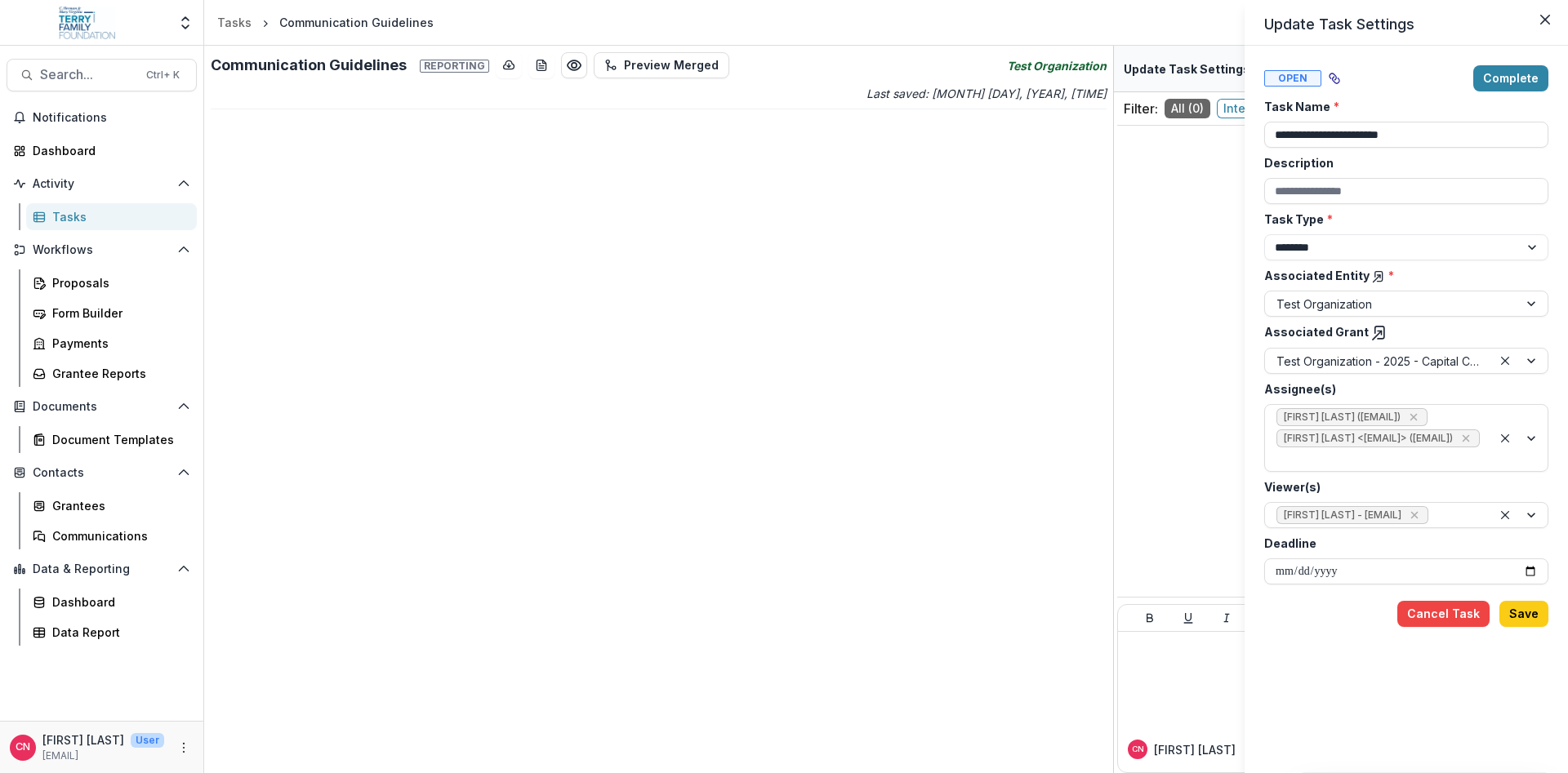click on "Open" at bounding box center [1293, 78] 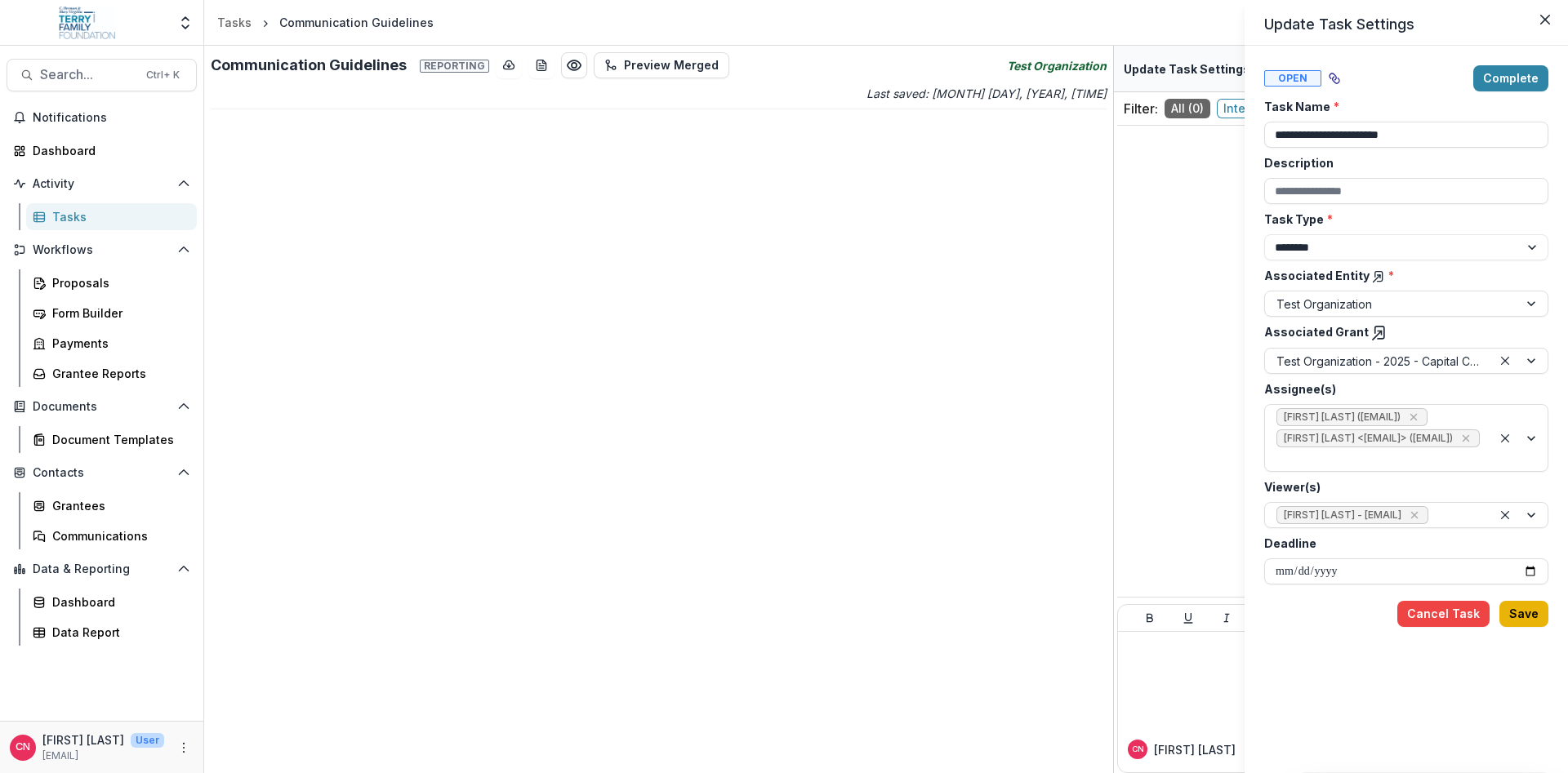 click on "Save" at bounding box center (1524, 614) 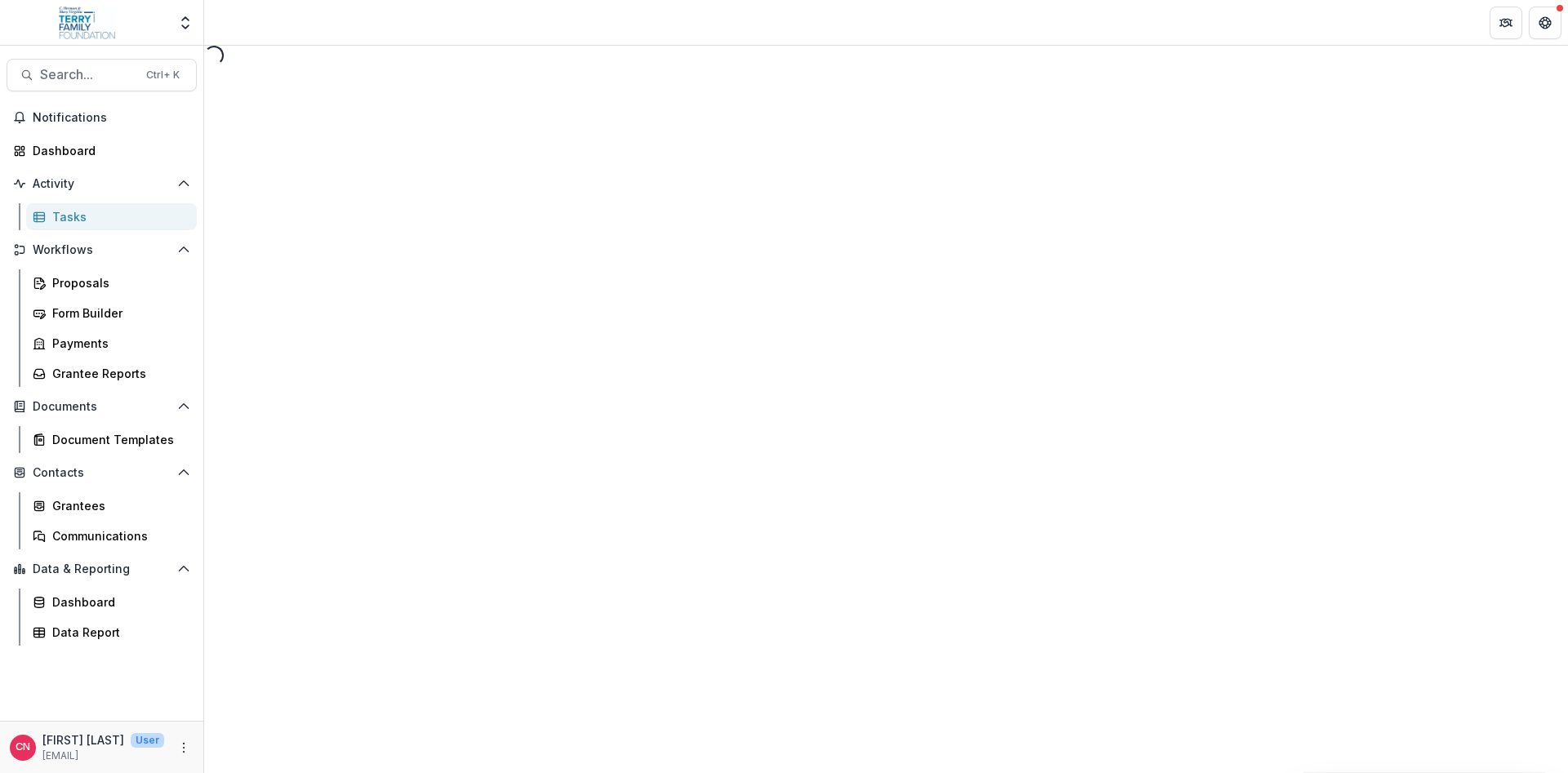 select on "********" 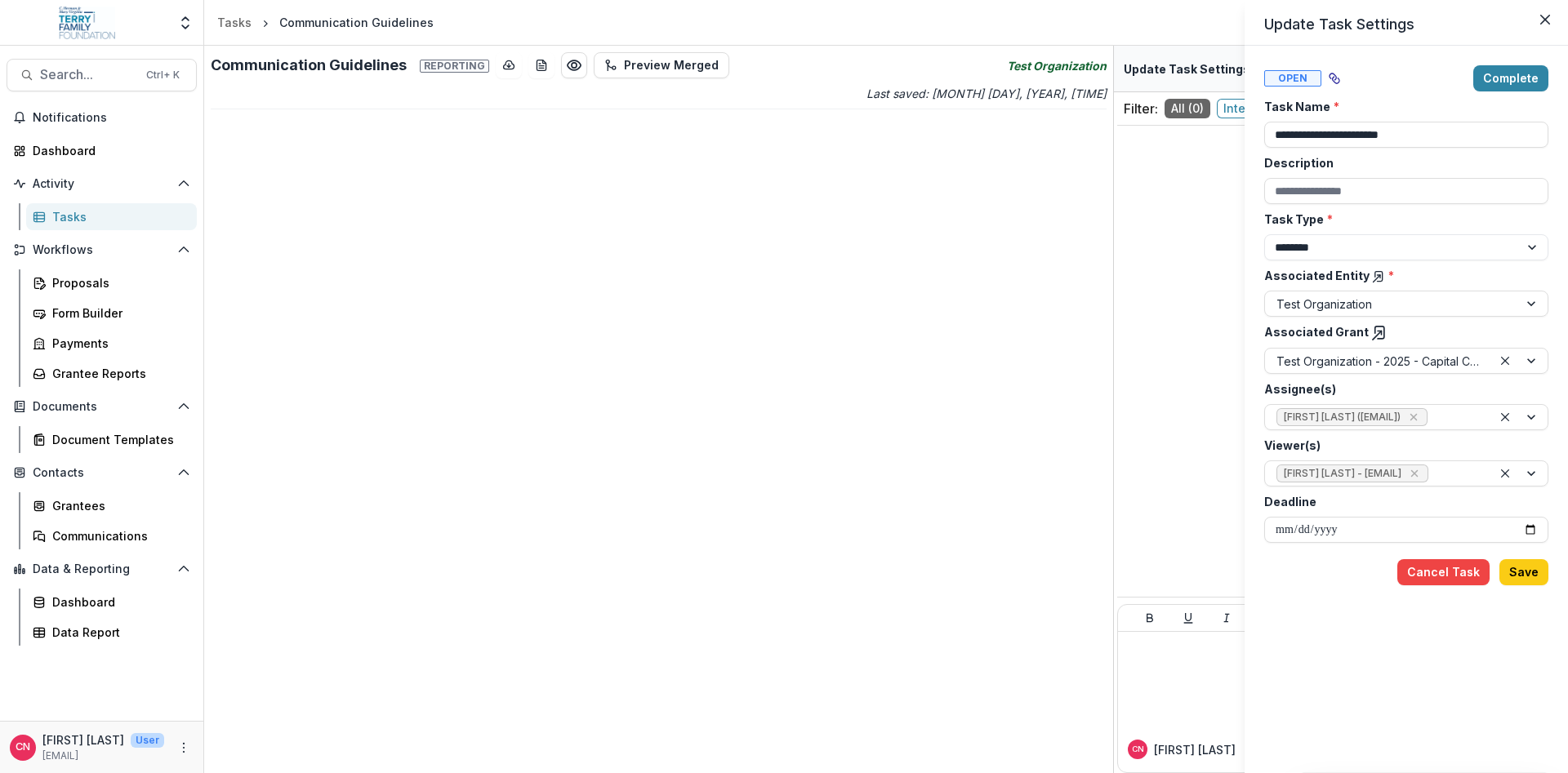 drag, startPoint x: 1278, startPoint y: 73, endPoint x: 1292, endPoint y: 67, distance: 15.231546 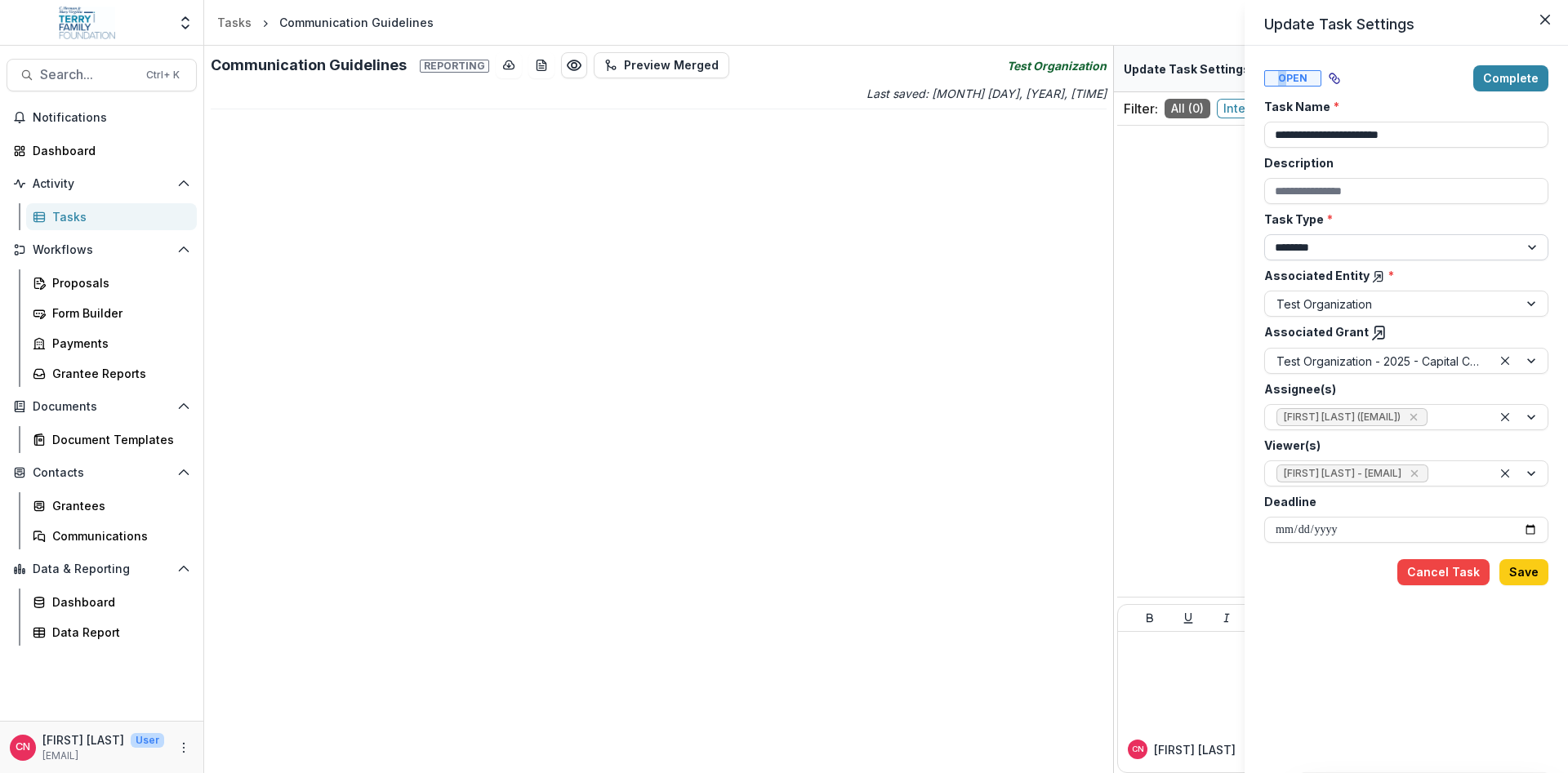 click on "******** ********" at bounding box center [1406, 247] 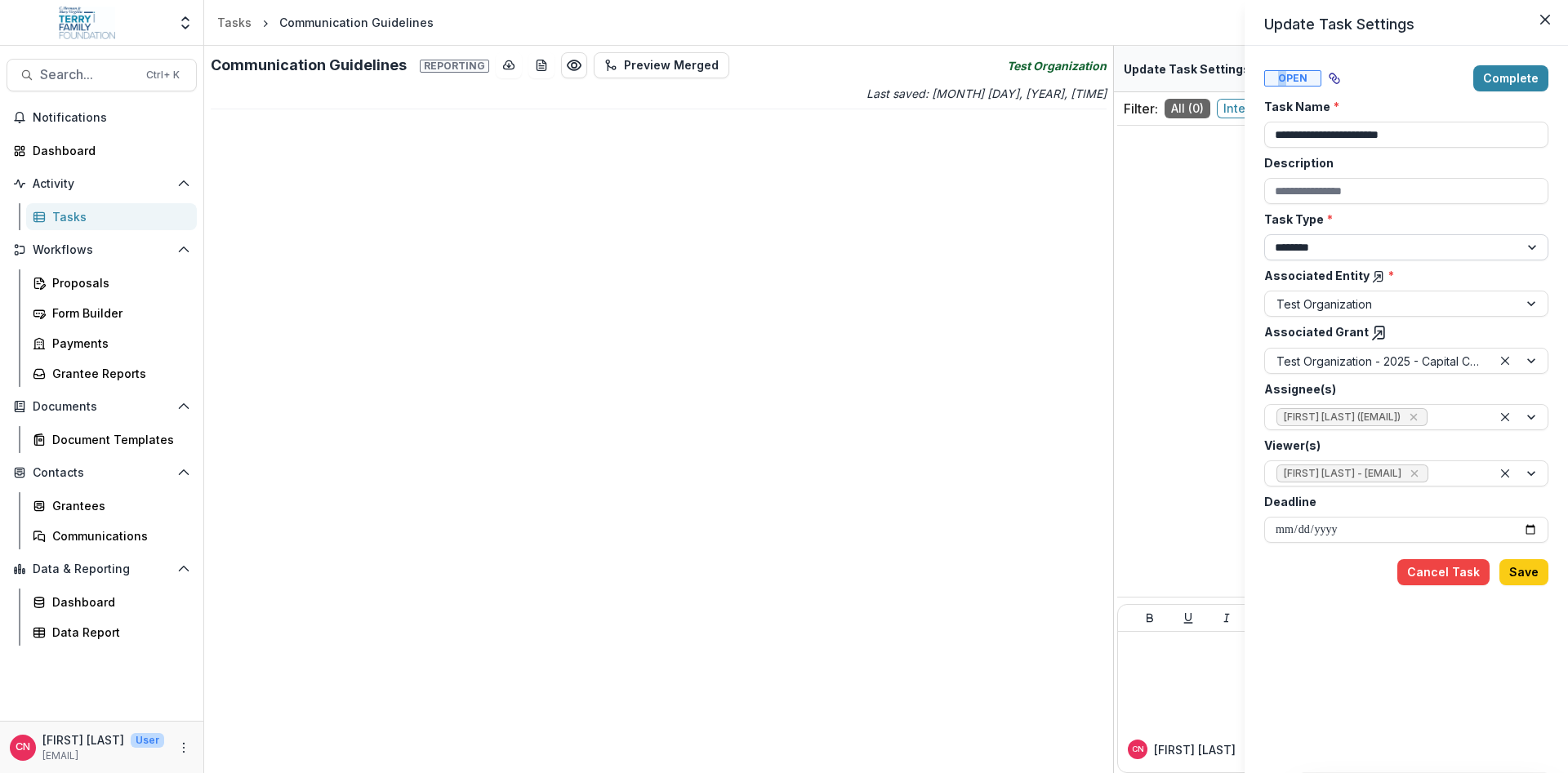 click on "********" at bounding box center (0, 0) 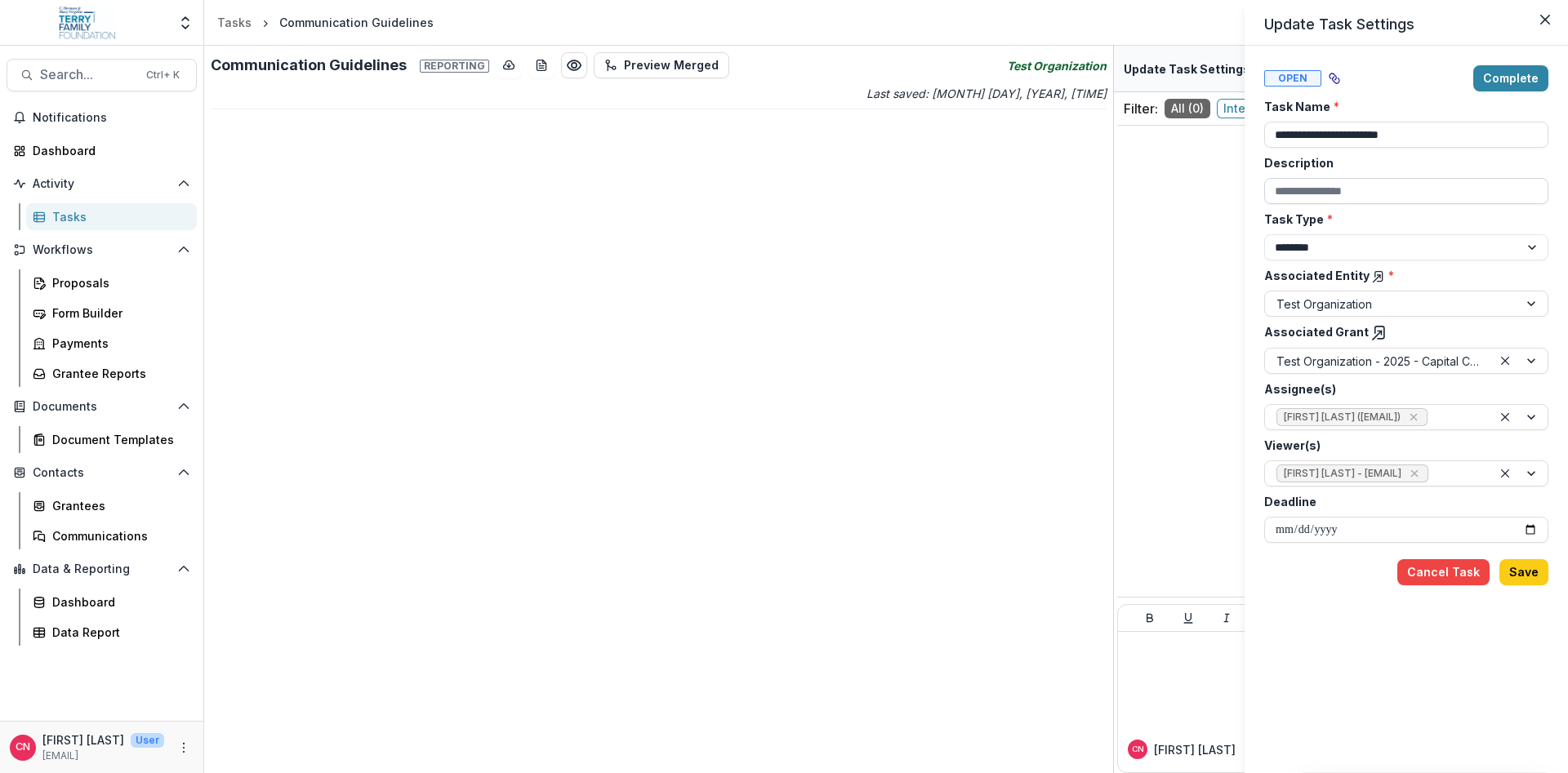 click on "Description" at bounding box center (1406, 191) 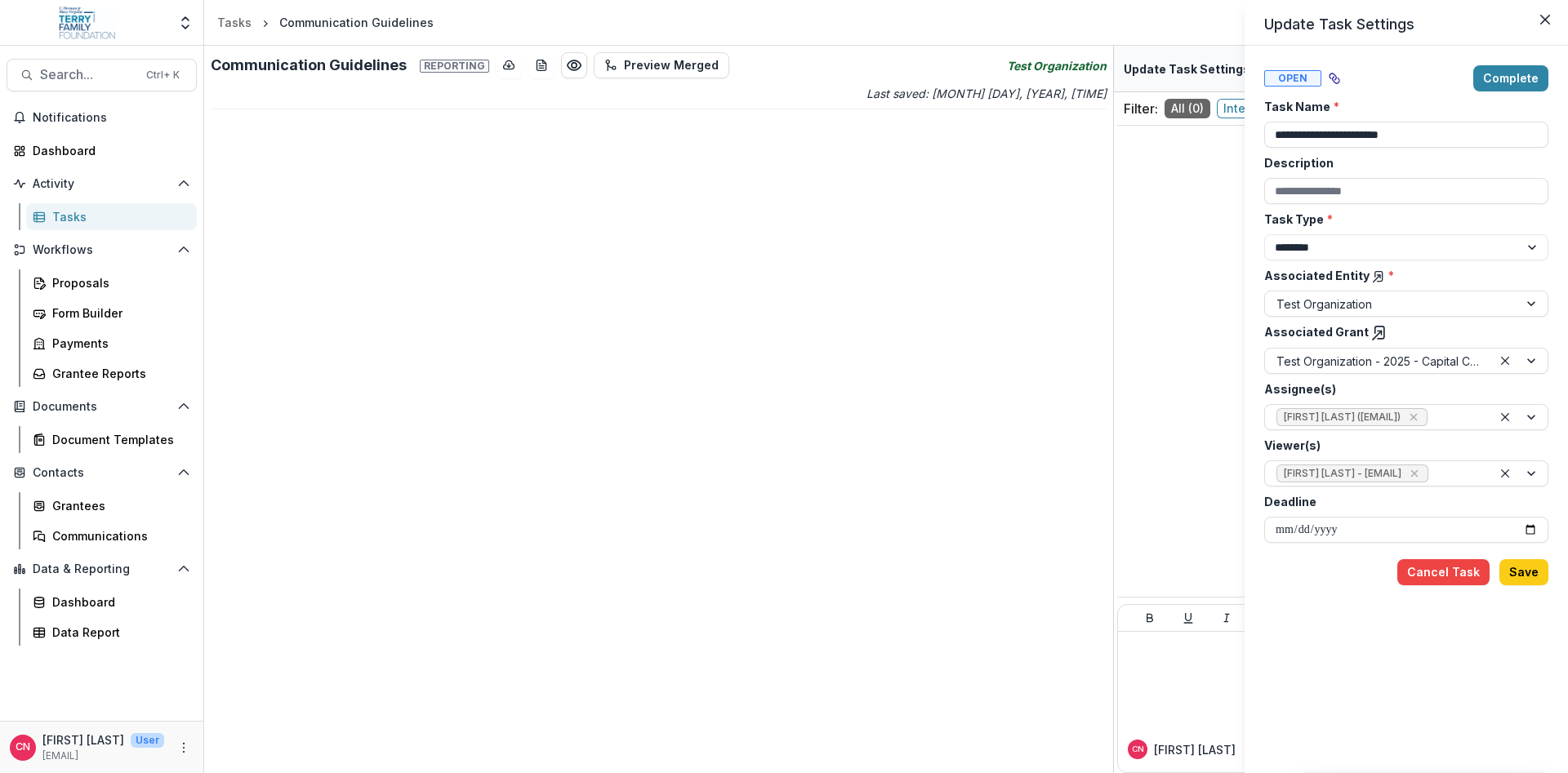 click on "**********" at bounding box center (784, 386) 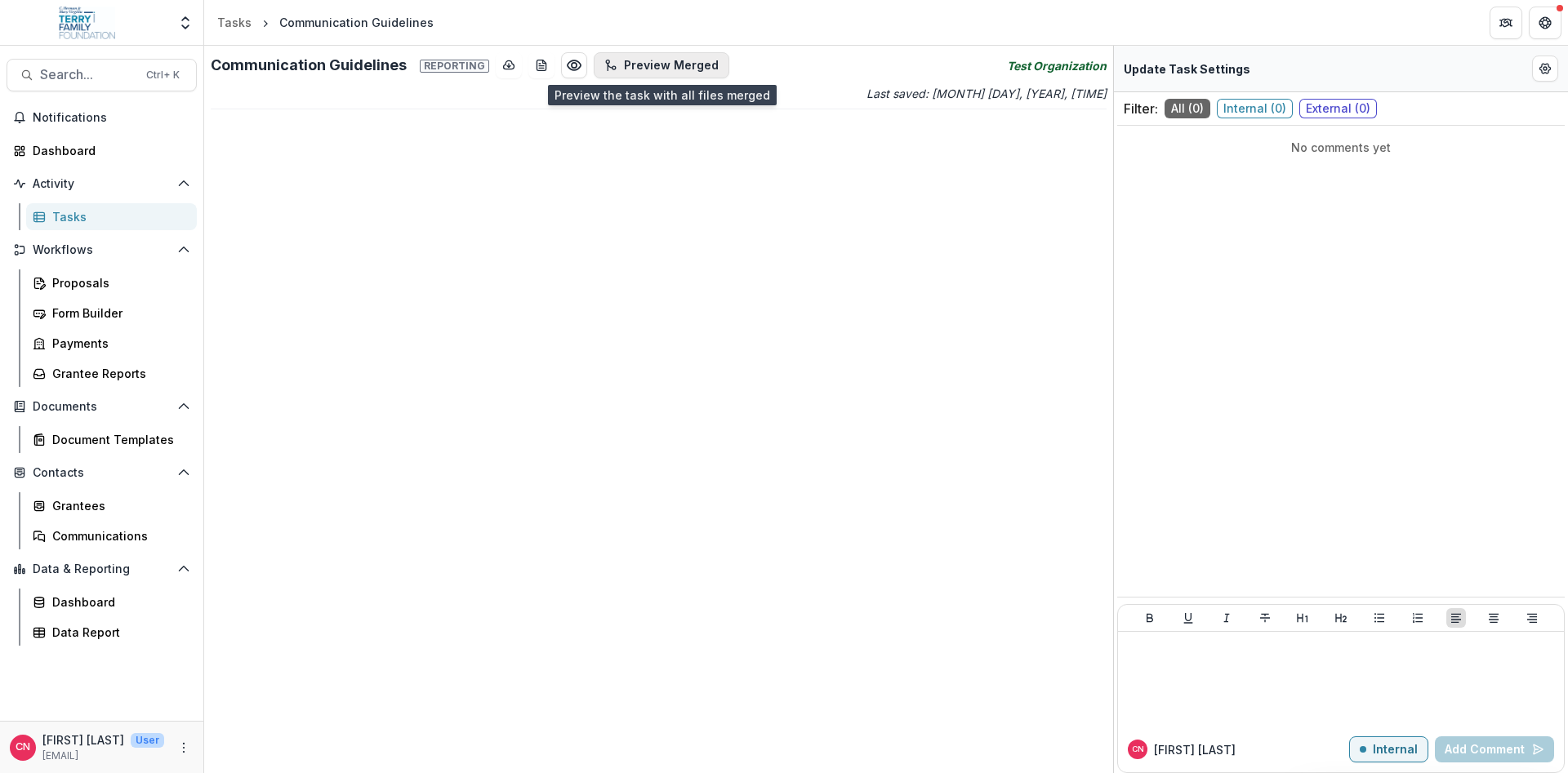 click on "Preview Merged" at bounding box center (662, 65) 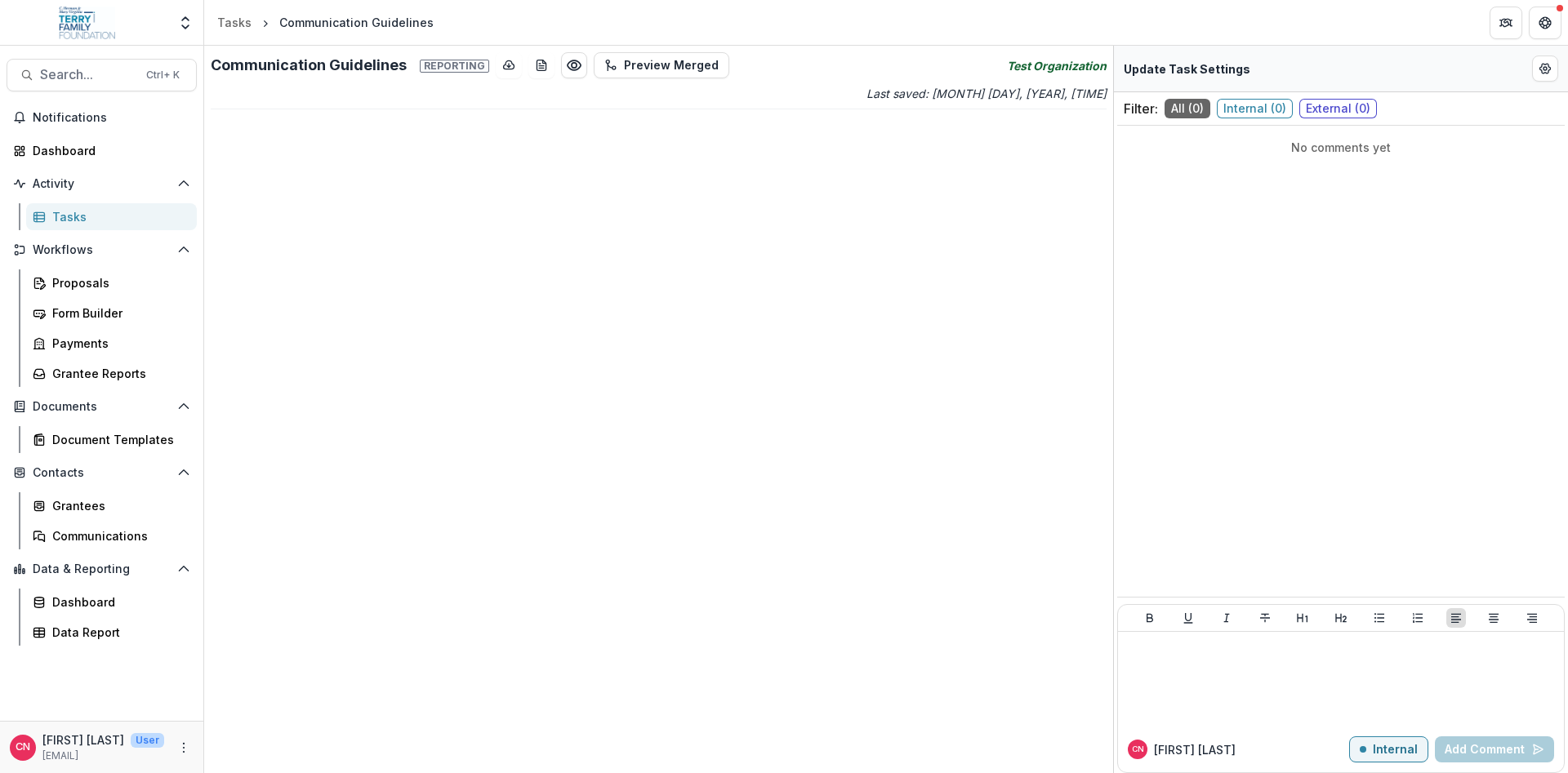 click on "Preview Merged File" at bounding box center [80, 861] 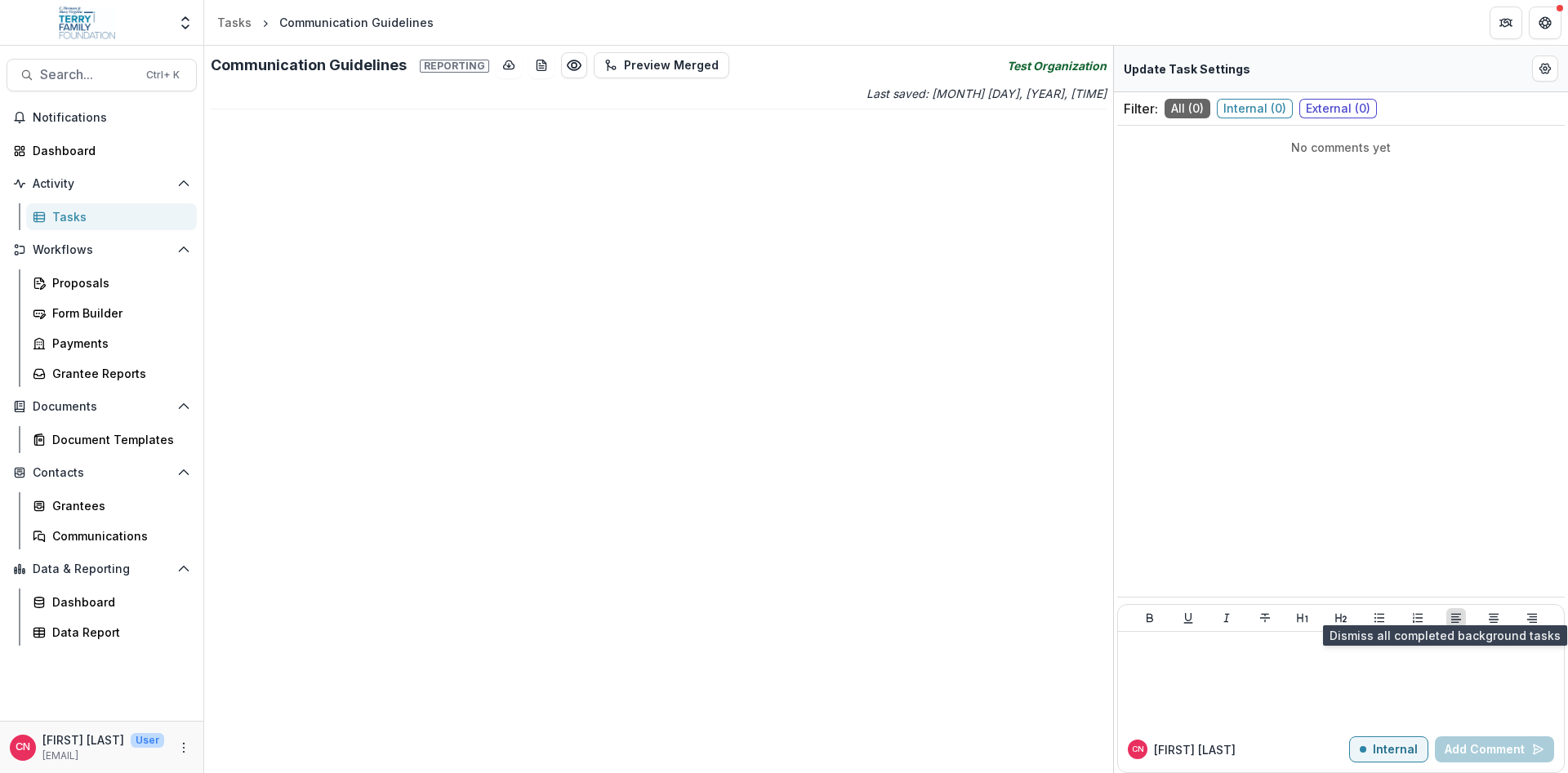 click on "Clear" at bounding box center (153, 792) 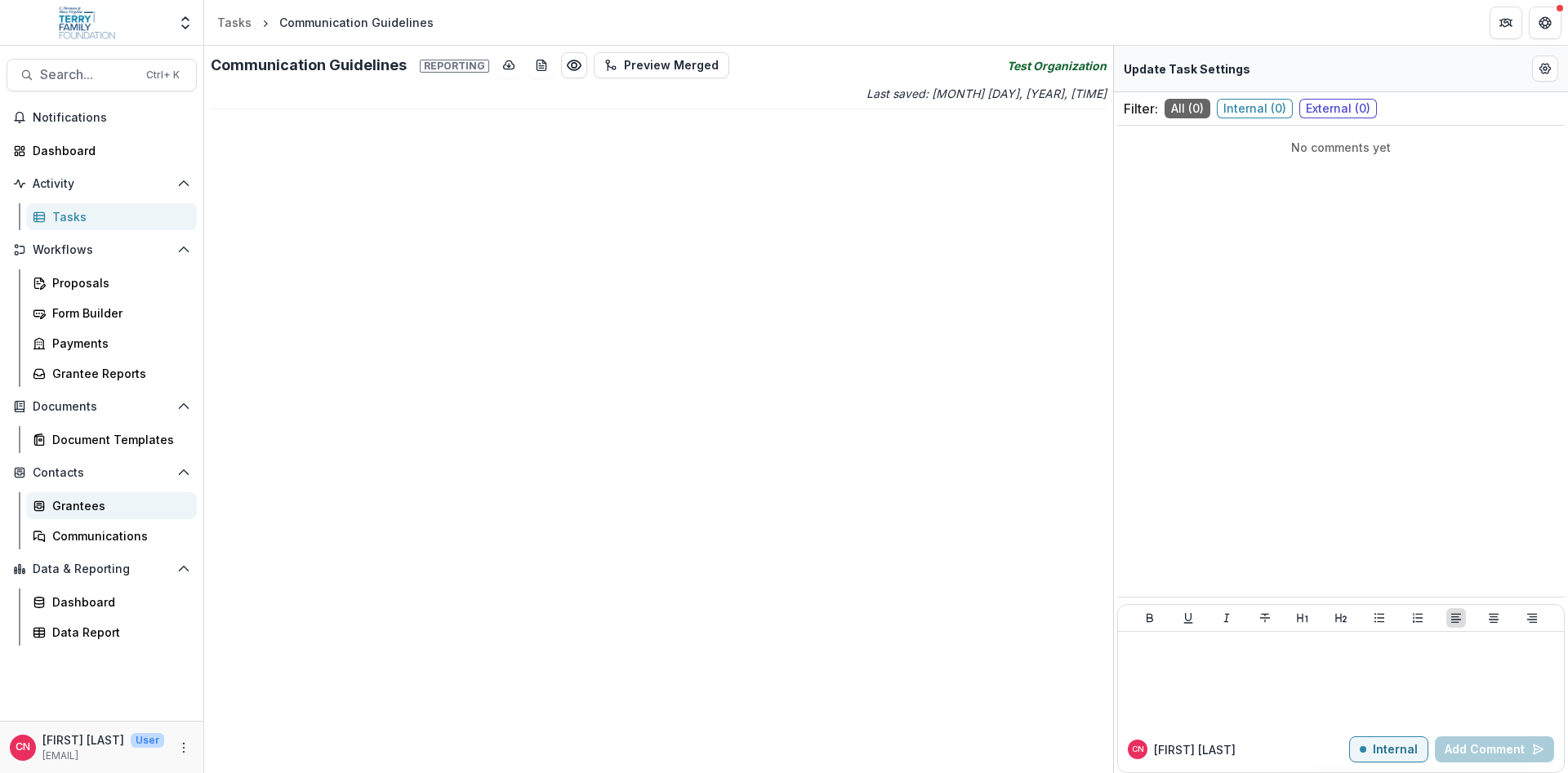 click on "Grantees" at bounding box center [118, 505] 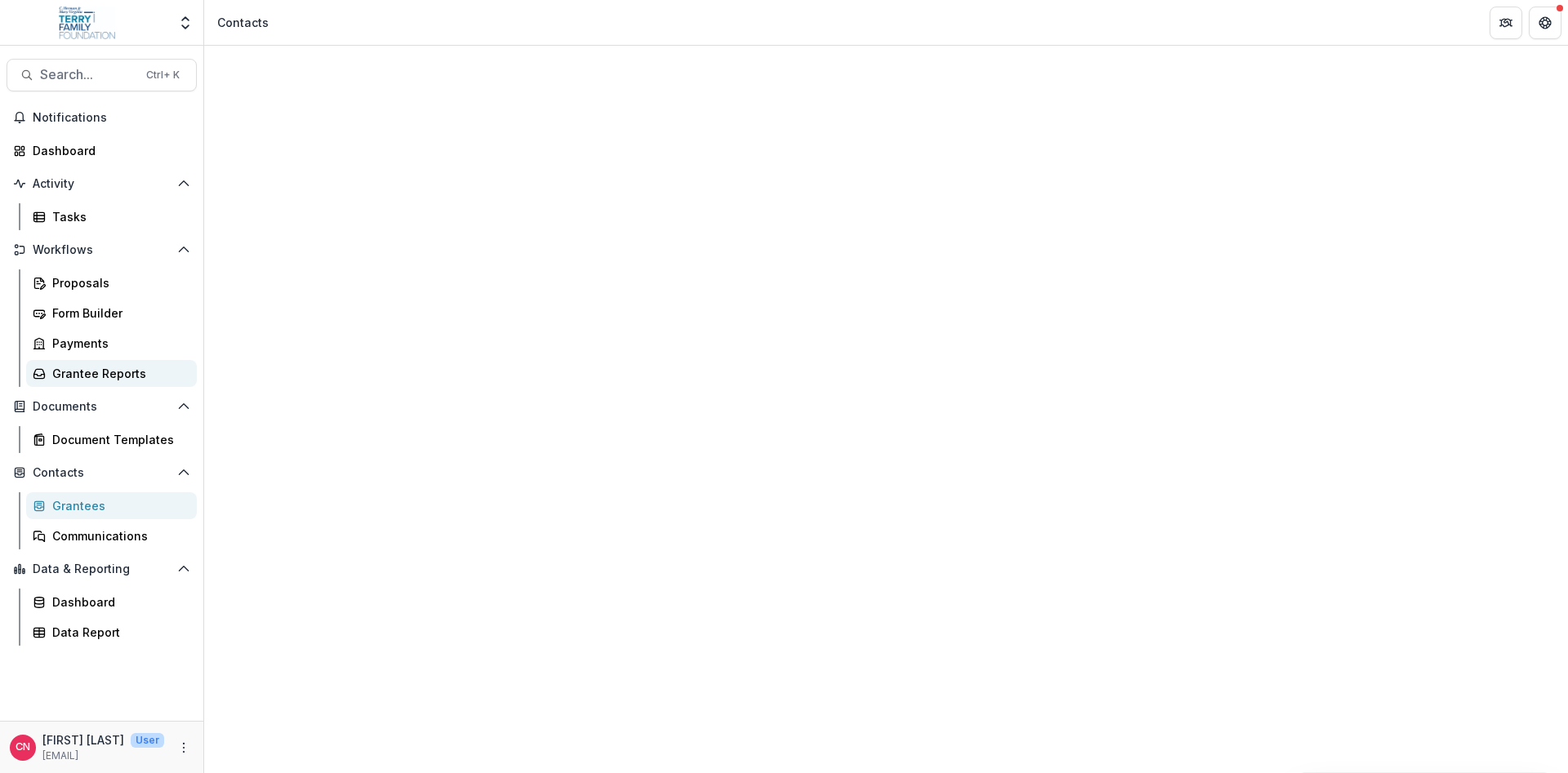 click on "Grantee Reports" at bounding box center [118, 373] 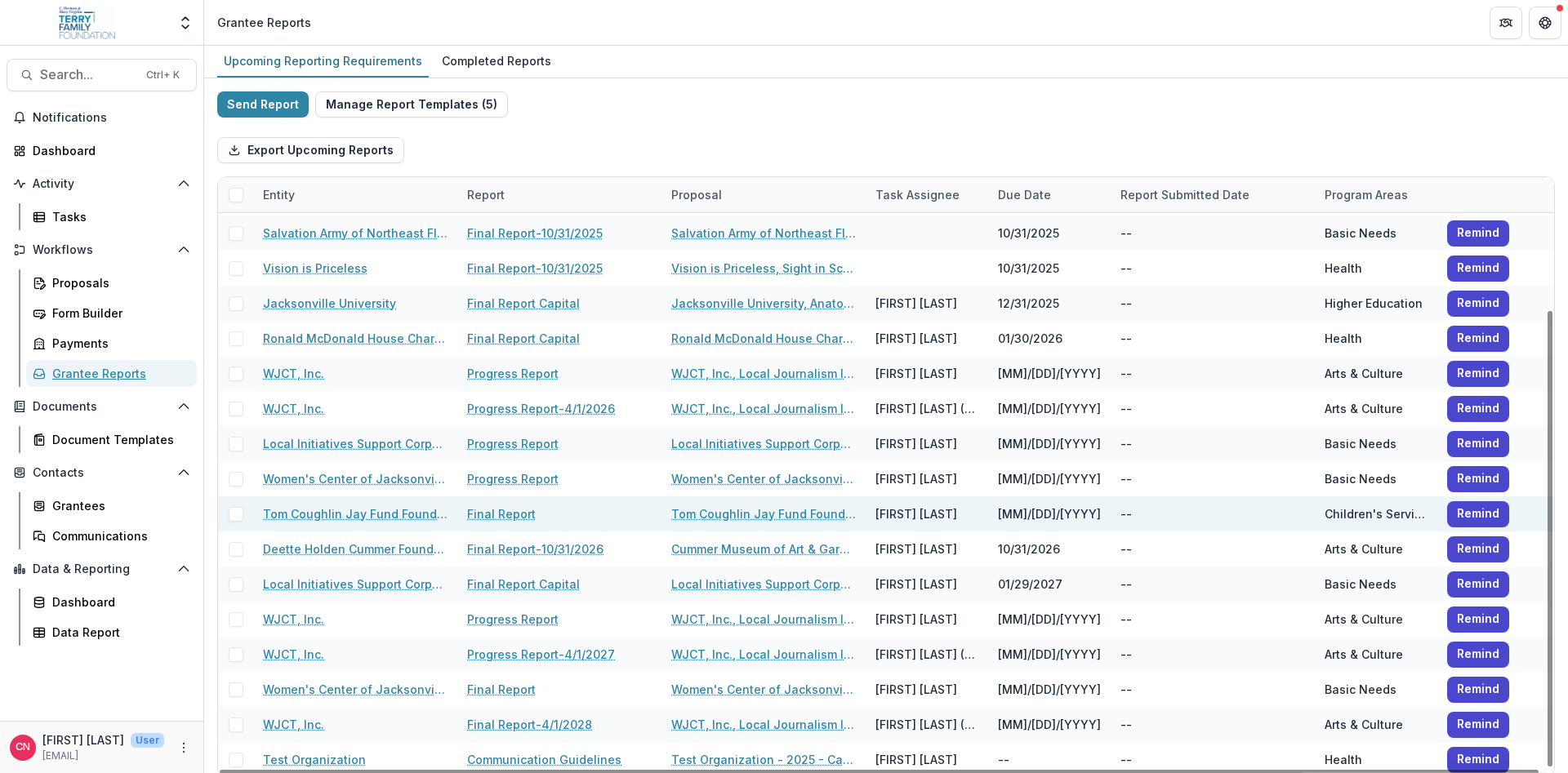 scroll, scrollTop: 174, scrollLeft: 0, axis: vertical 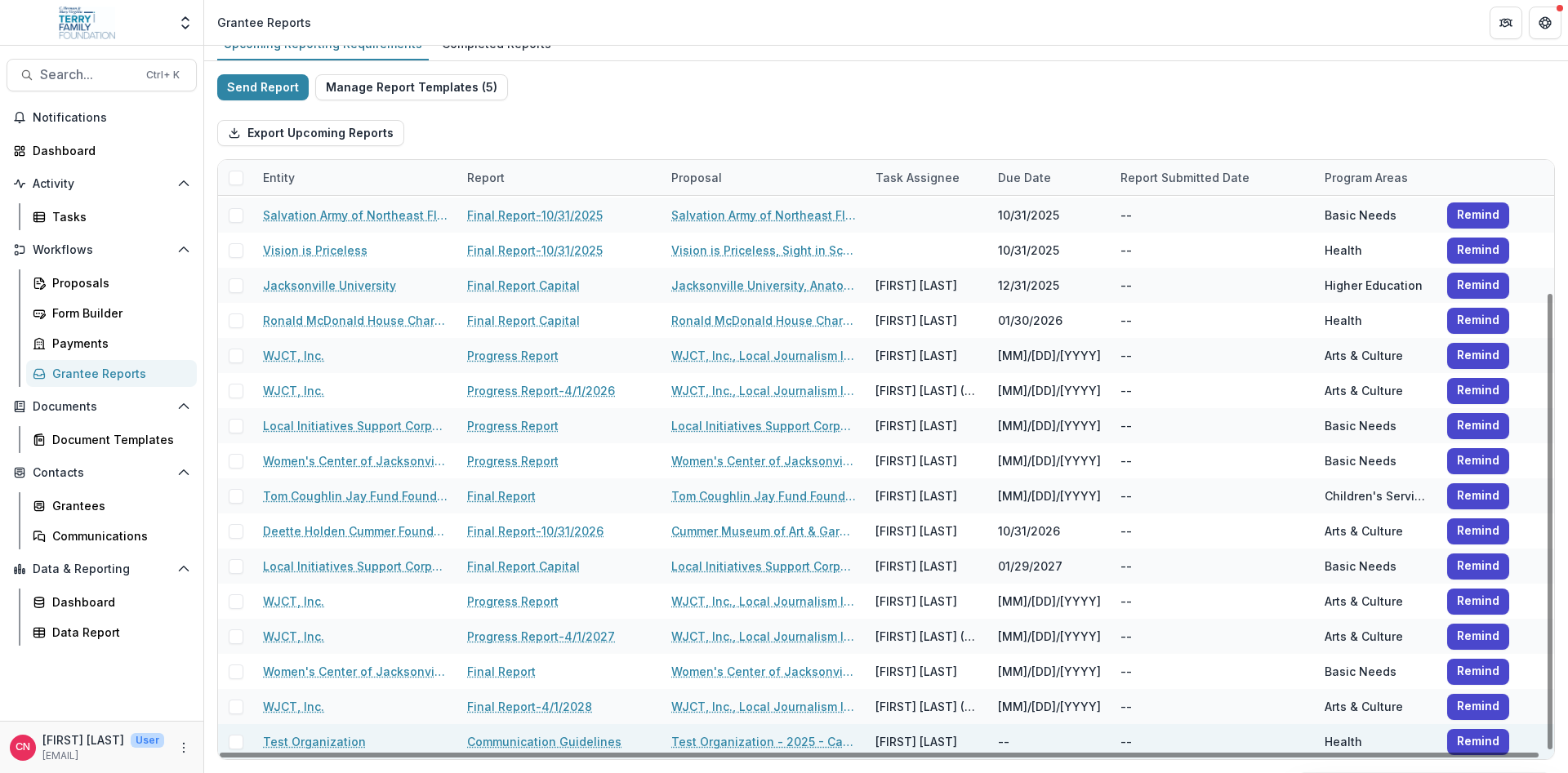 click on "Communication Guidelines" at bounding box center (544, 741) 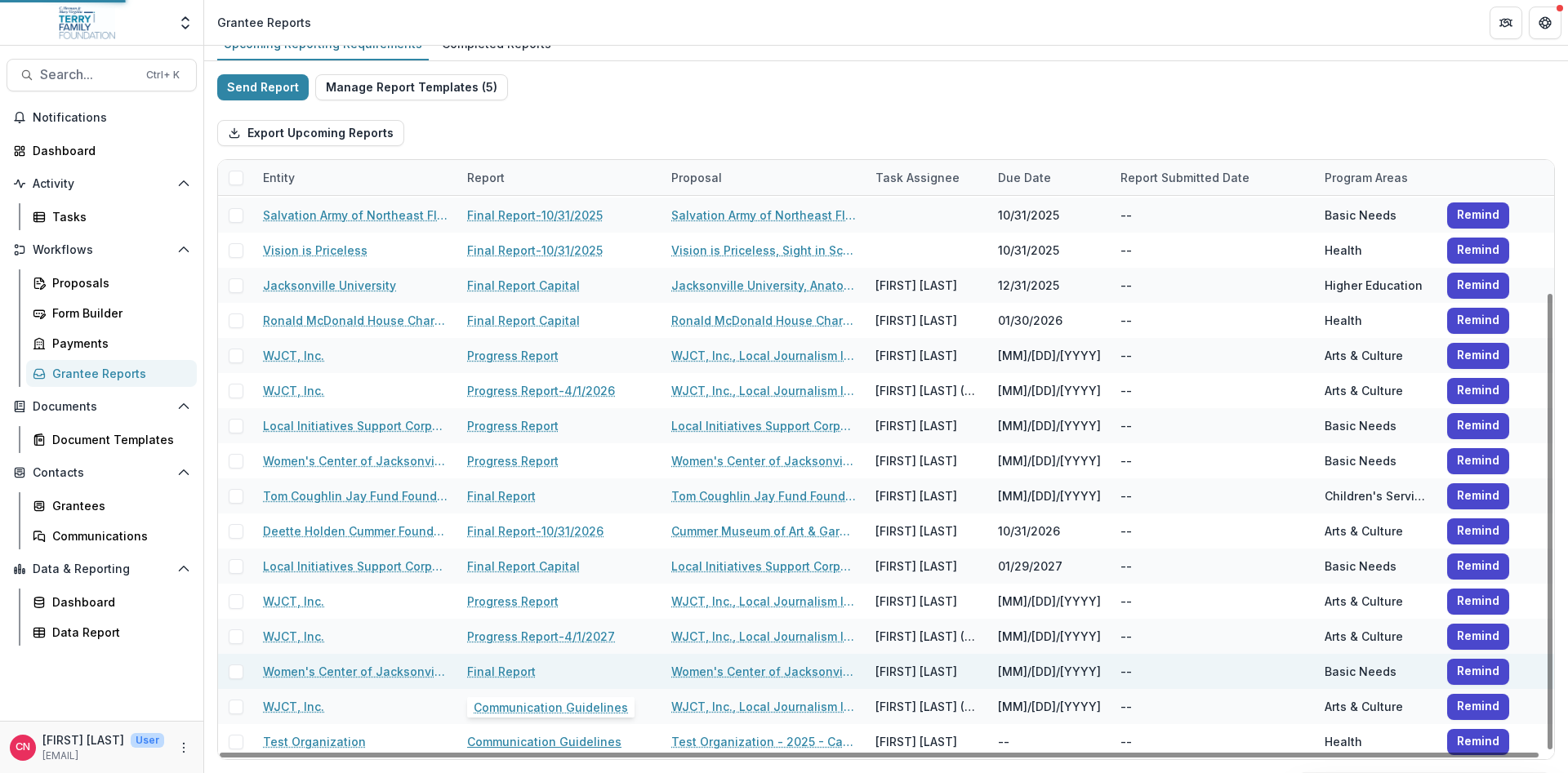 select on "********" 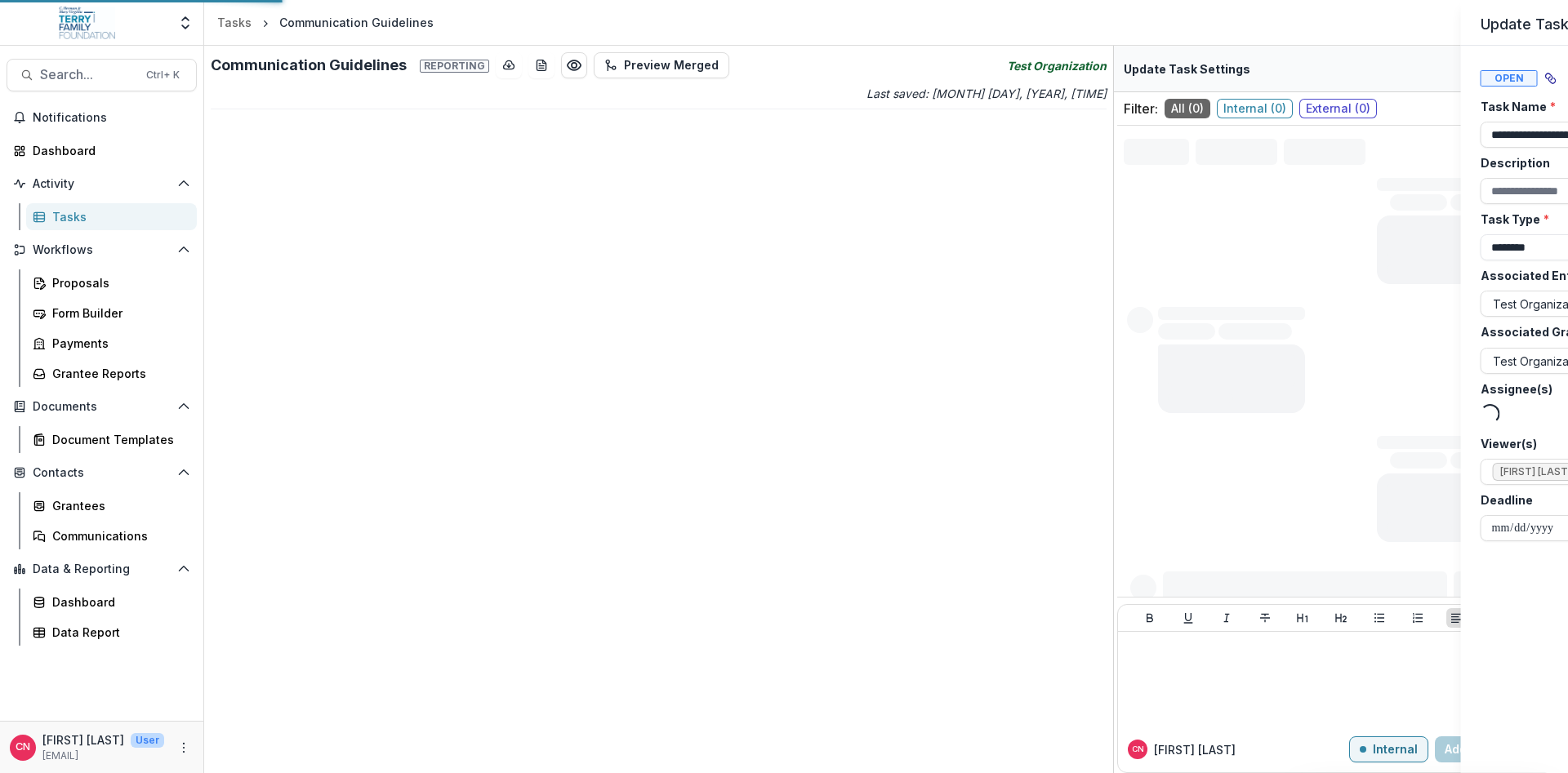 scroll, scrollTop: 0, scrollLeft: 0, axis: both 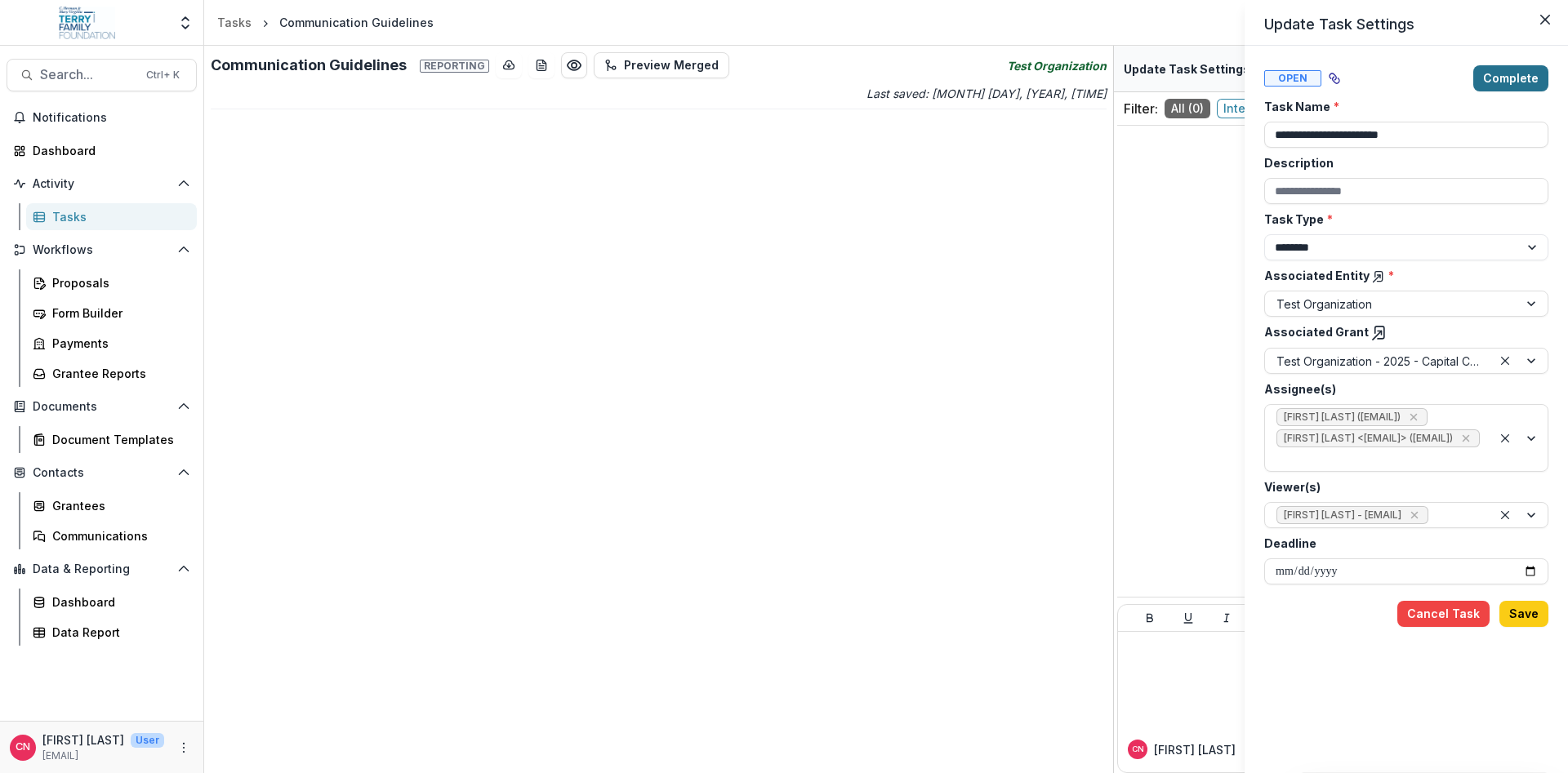 click on "Complete" at bounding box center [1511, 78] 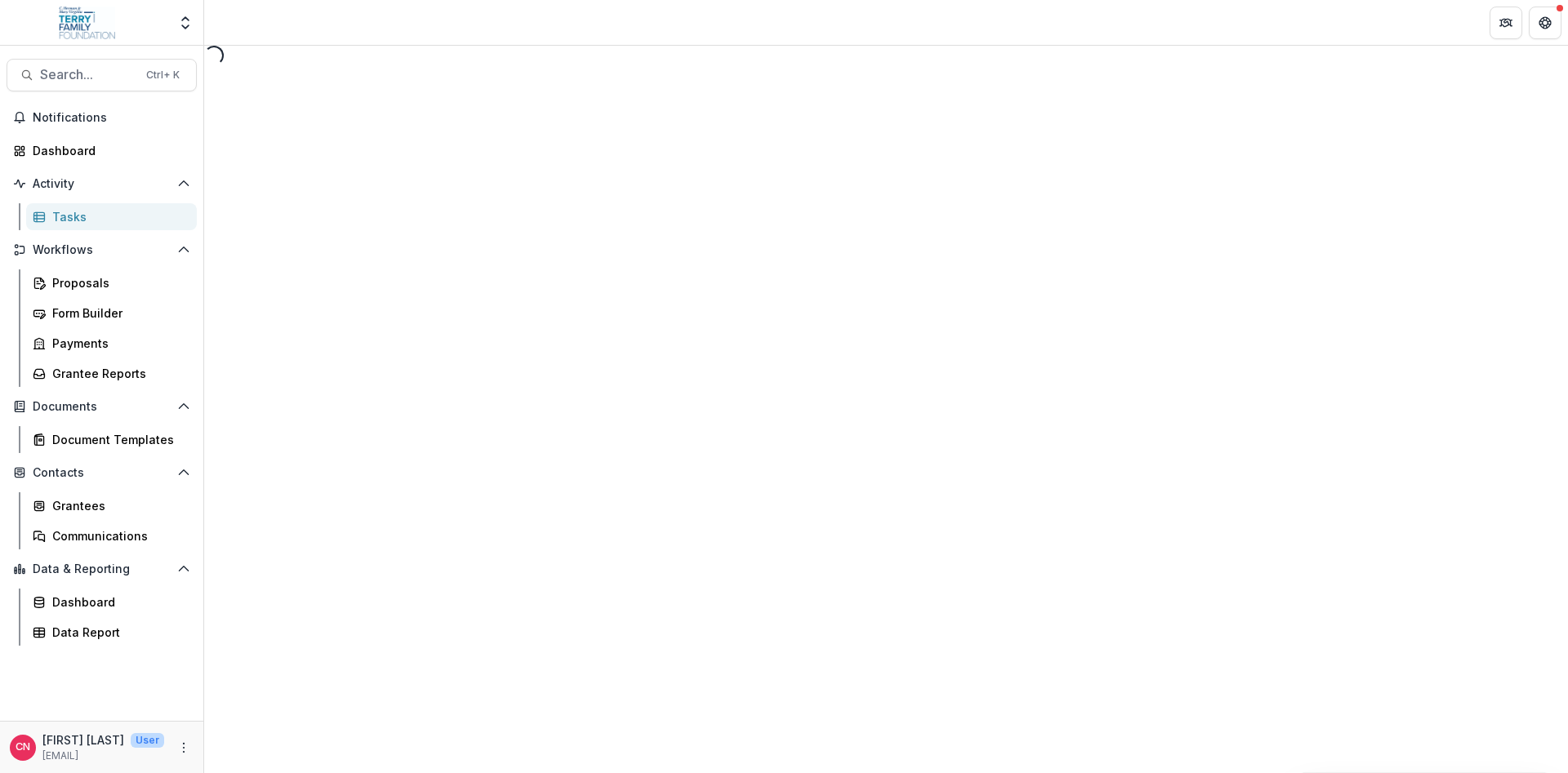 select on "********" 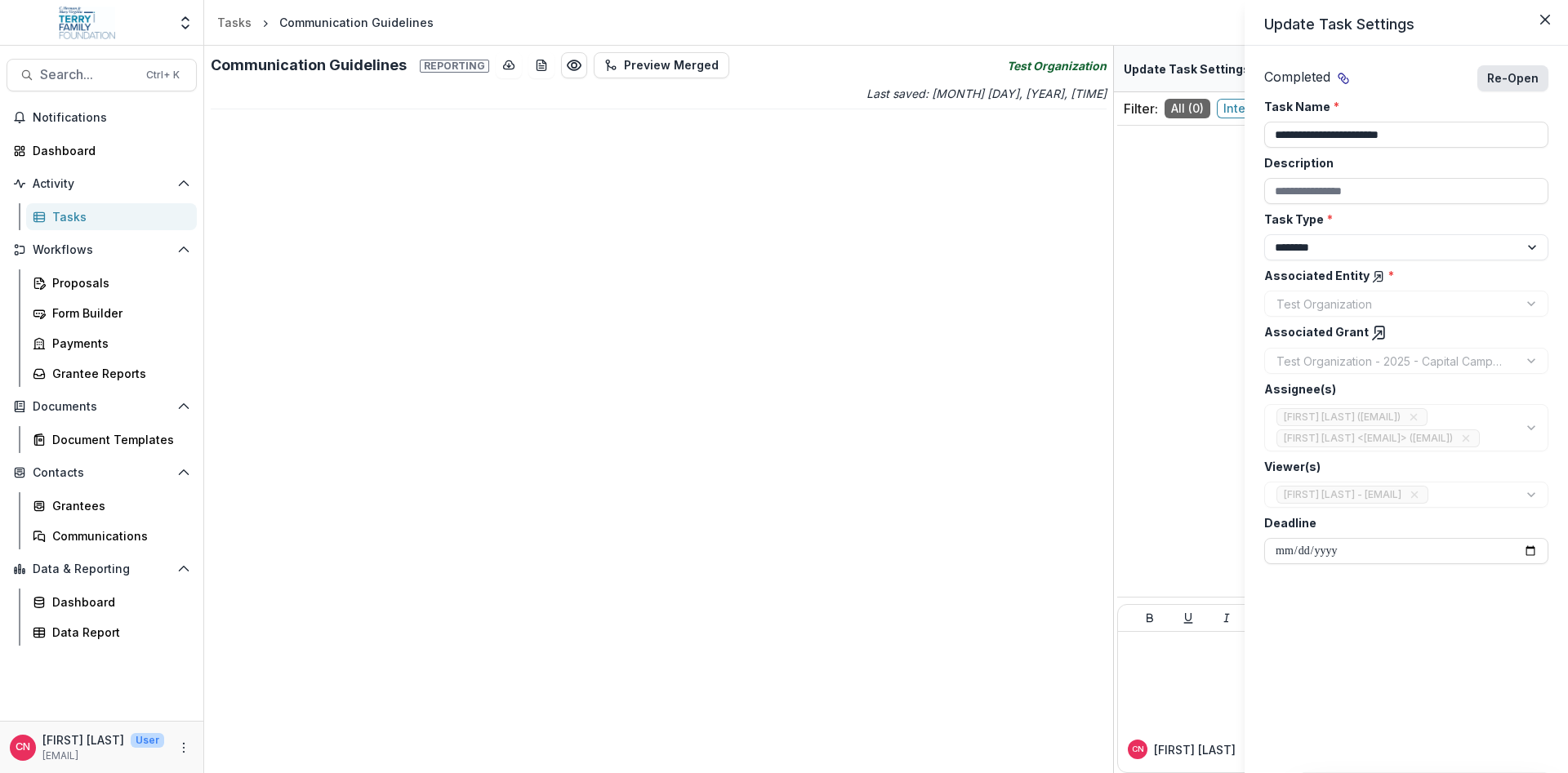 click on "Re-Open" at bounding box center (1512, 78) 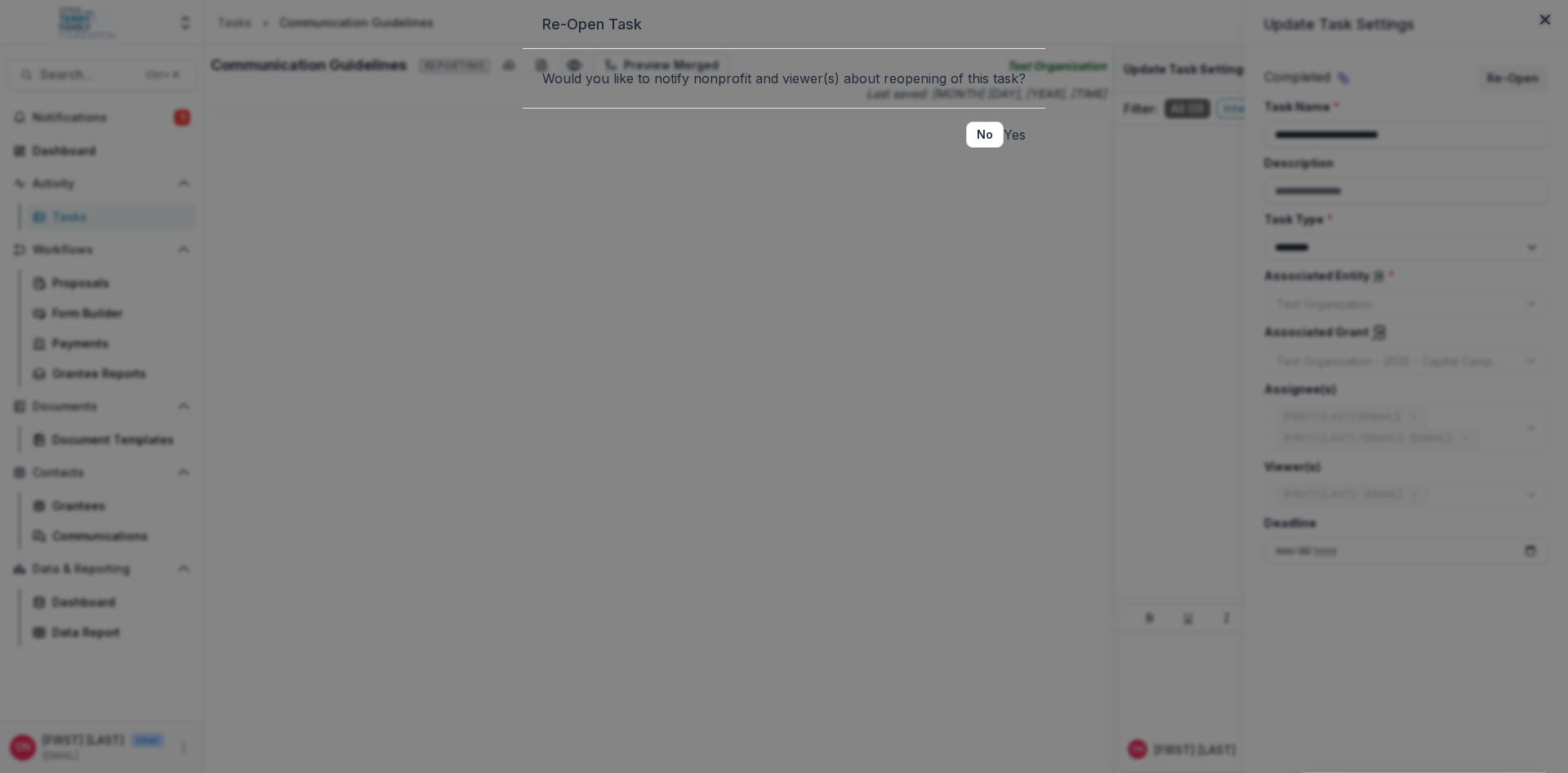 click on "Yes" at bounding box center (1014, 135) 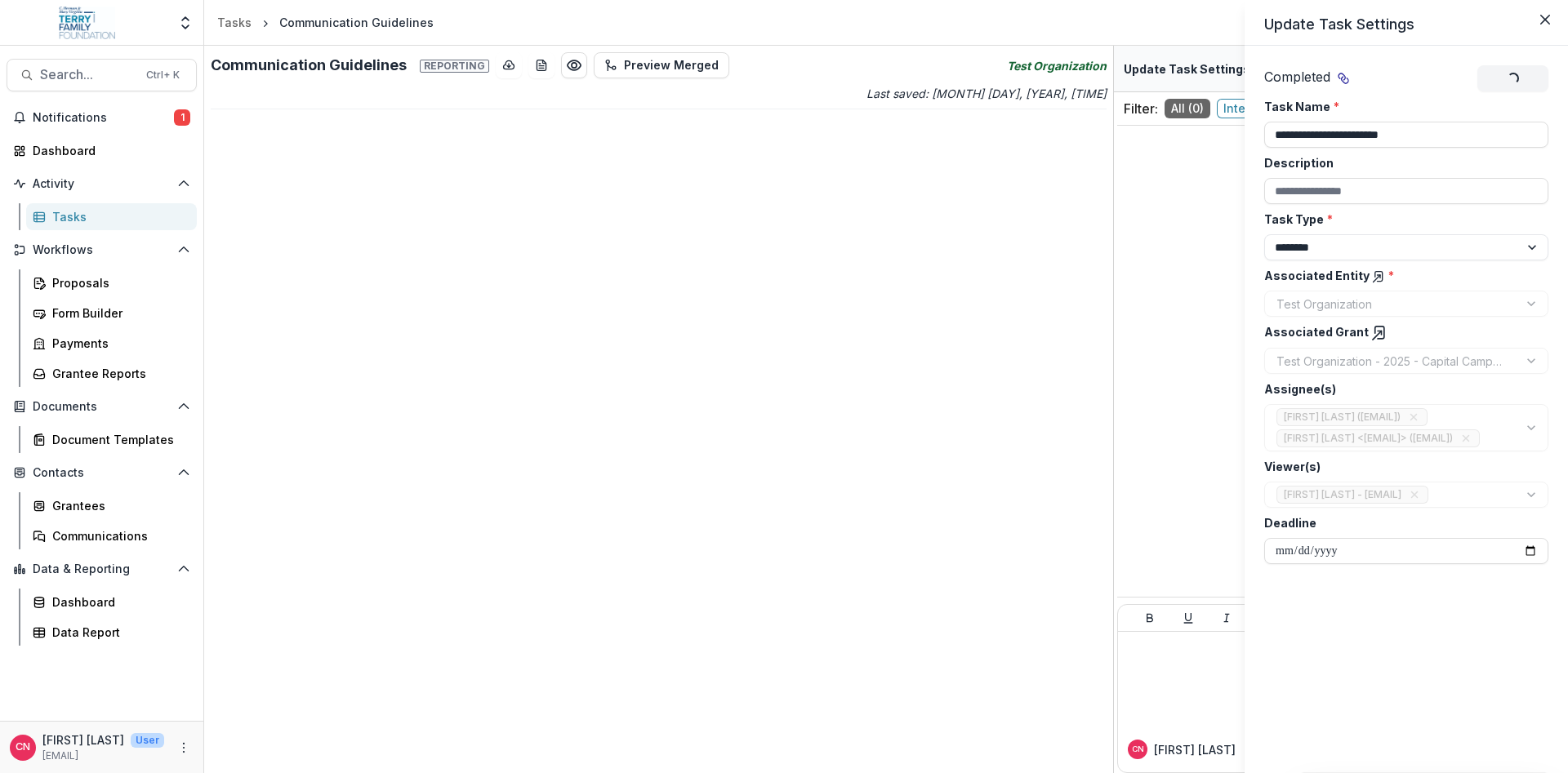 click on "**********" at bounding box center [784, 386] 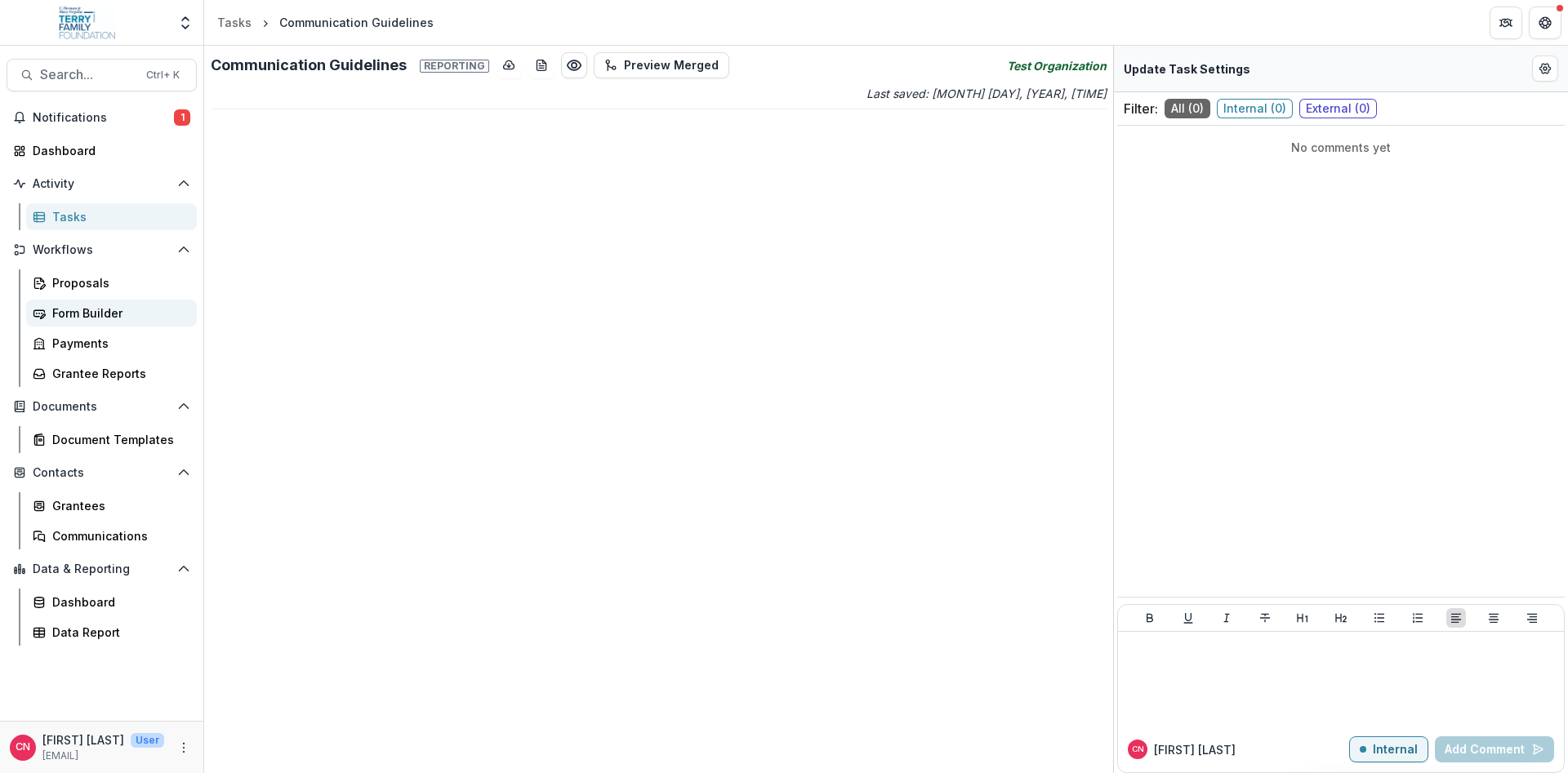 click on "Form Builder" at bounding box center (118, 313) 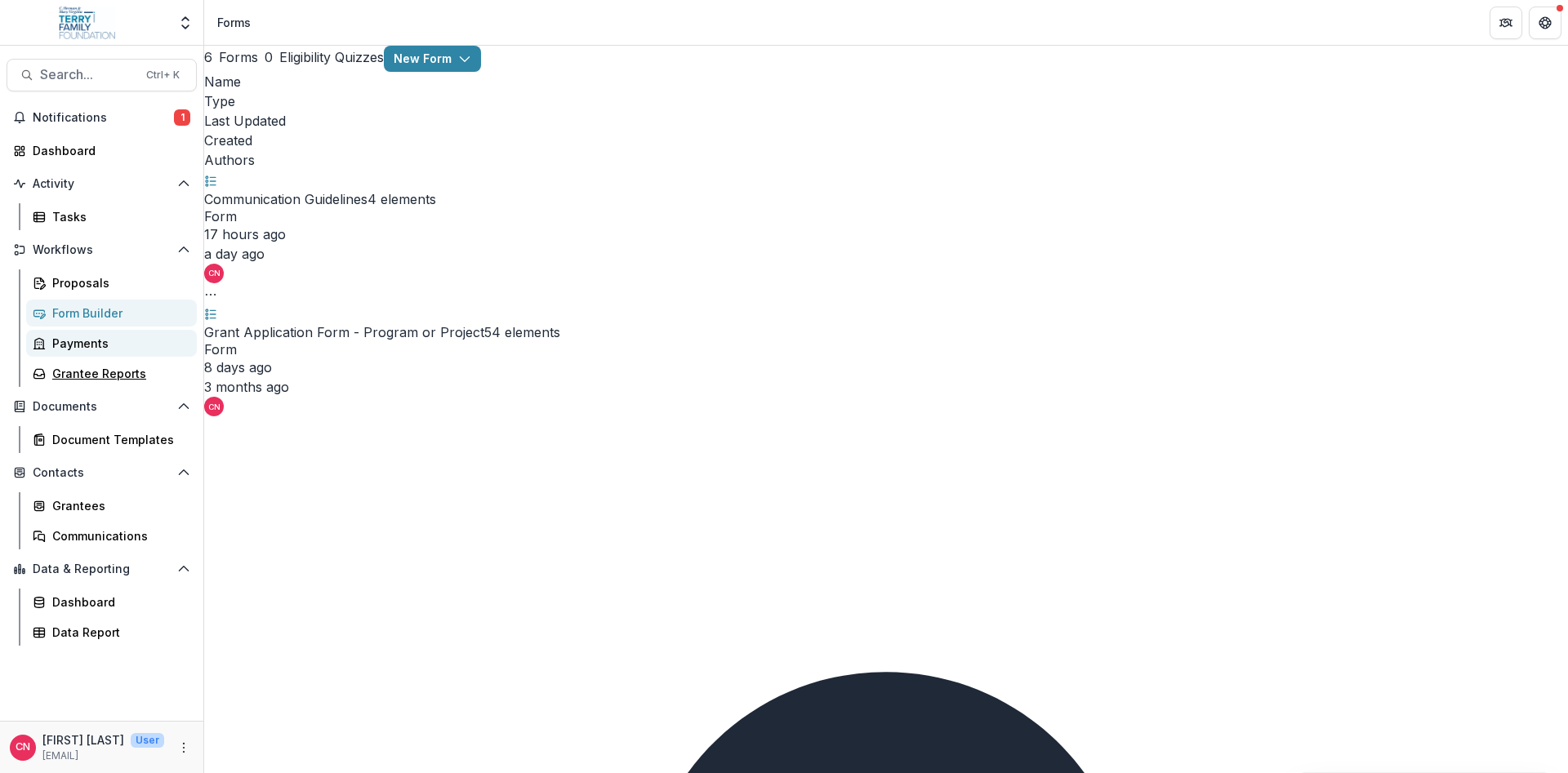 drag, startPoint x: 105, startPoint y: 374, endPoint x: 157, endPoint y: 338, distance: 63.245553 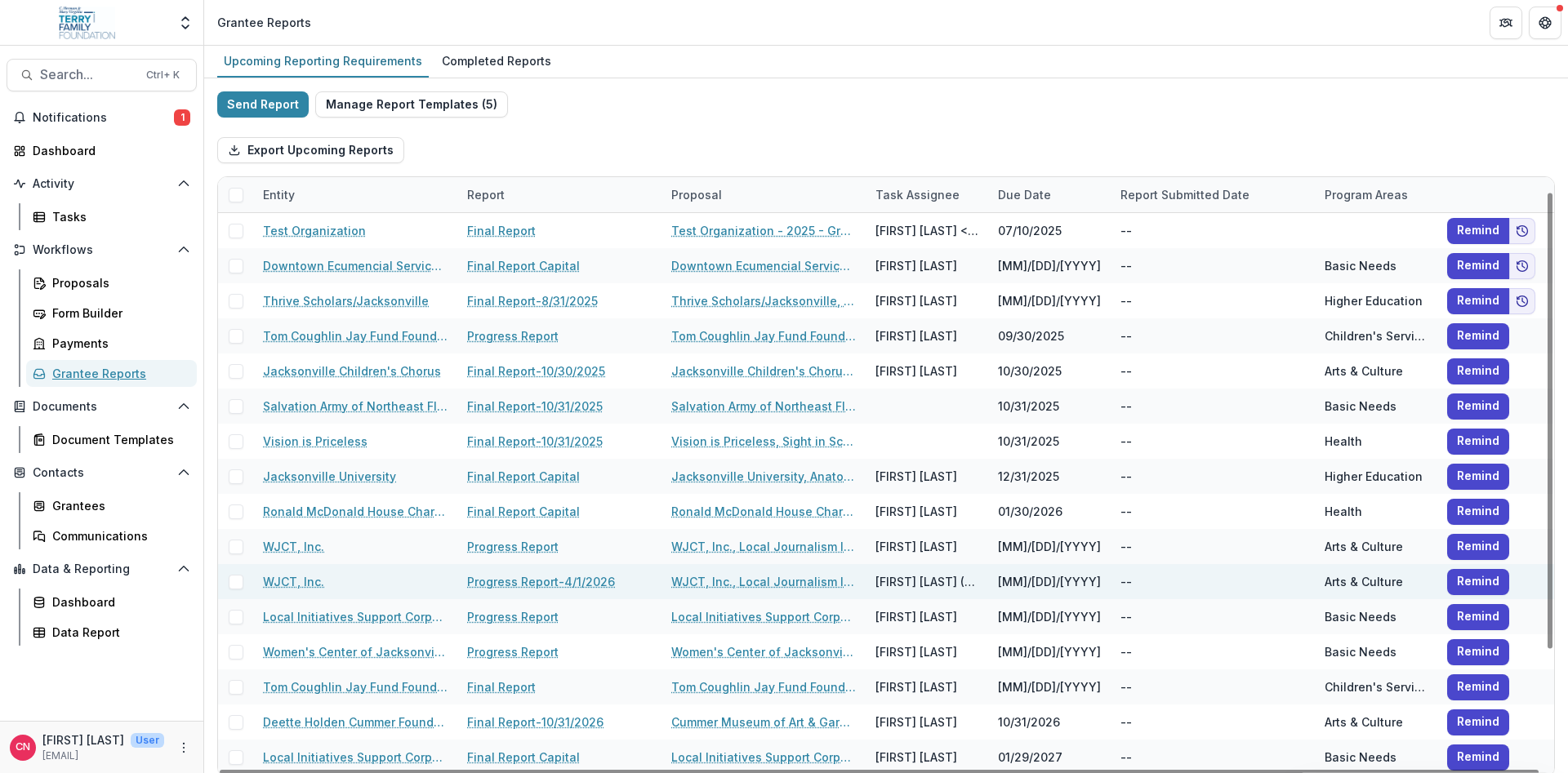 scroll, scrollTop: 174, scrollLeft: 0, axis: vertical 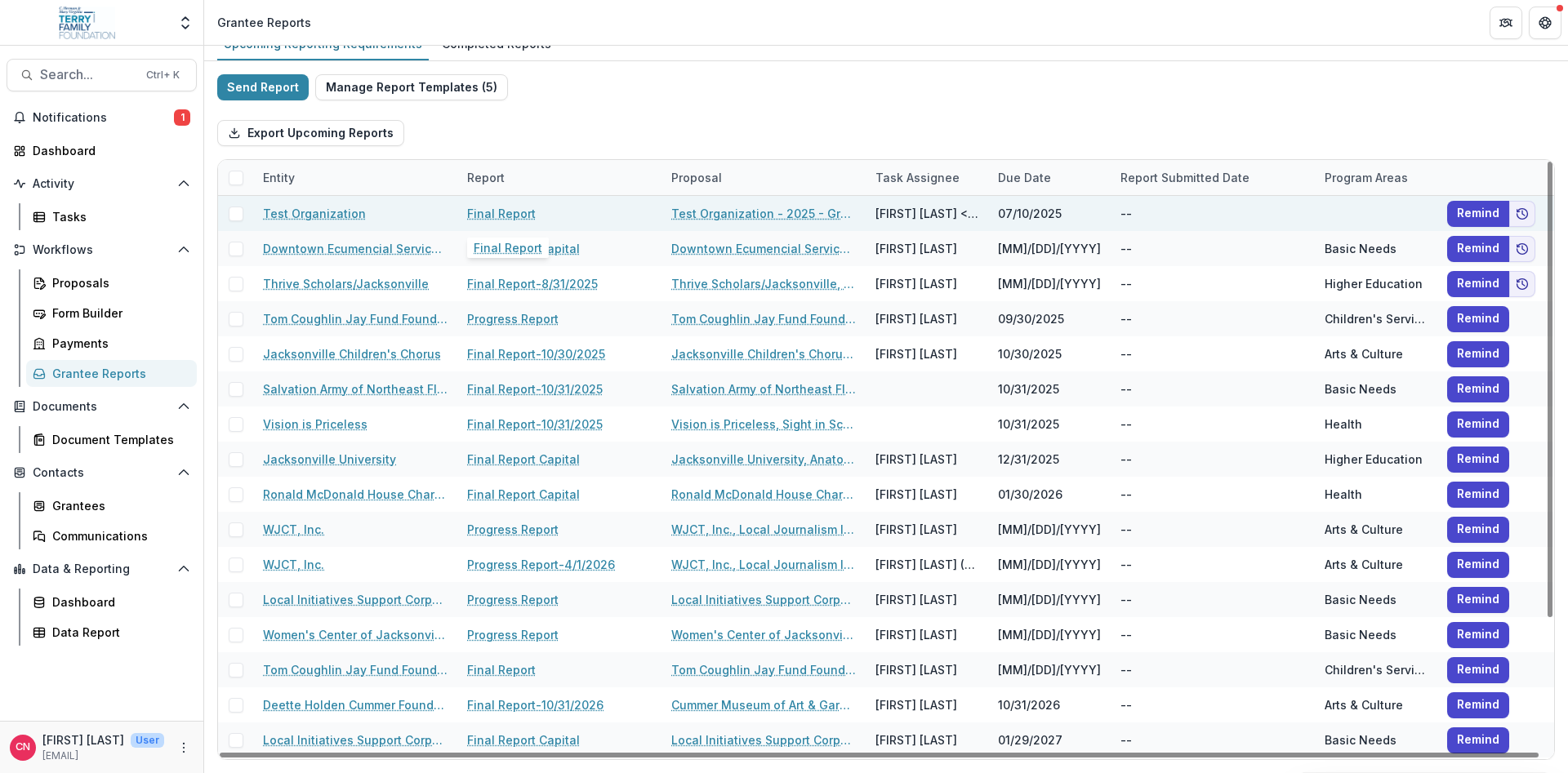 click on "Final Report" at bounding box center [501, 213] 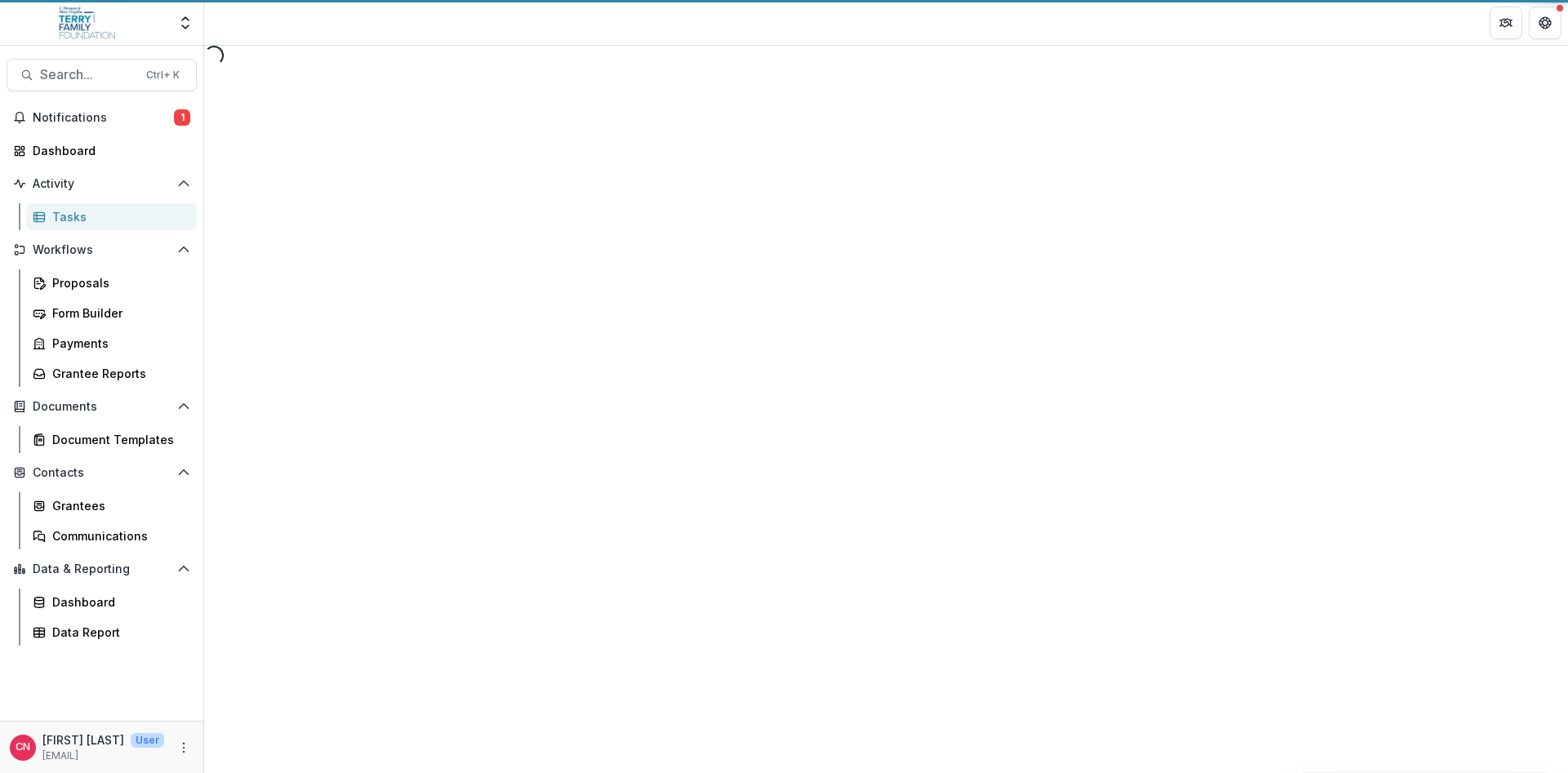 scroll, scrollTop: 0, scrollLeft: 0, axis: both 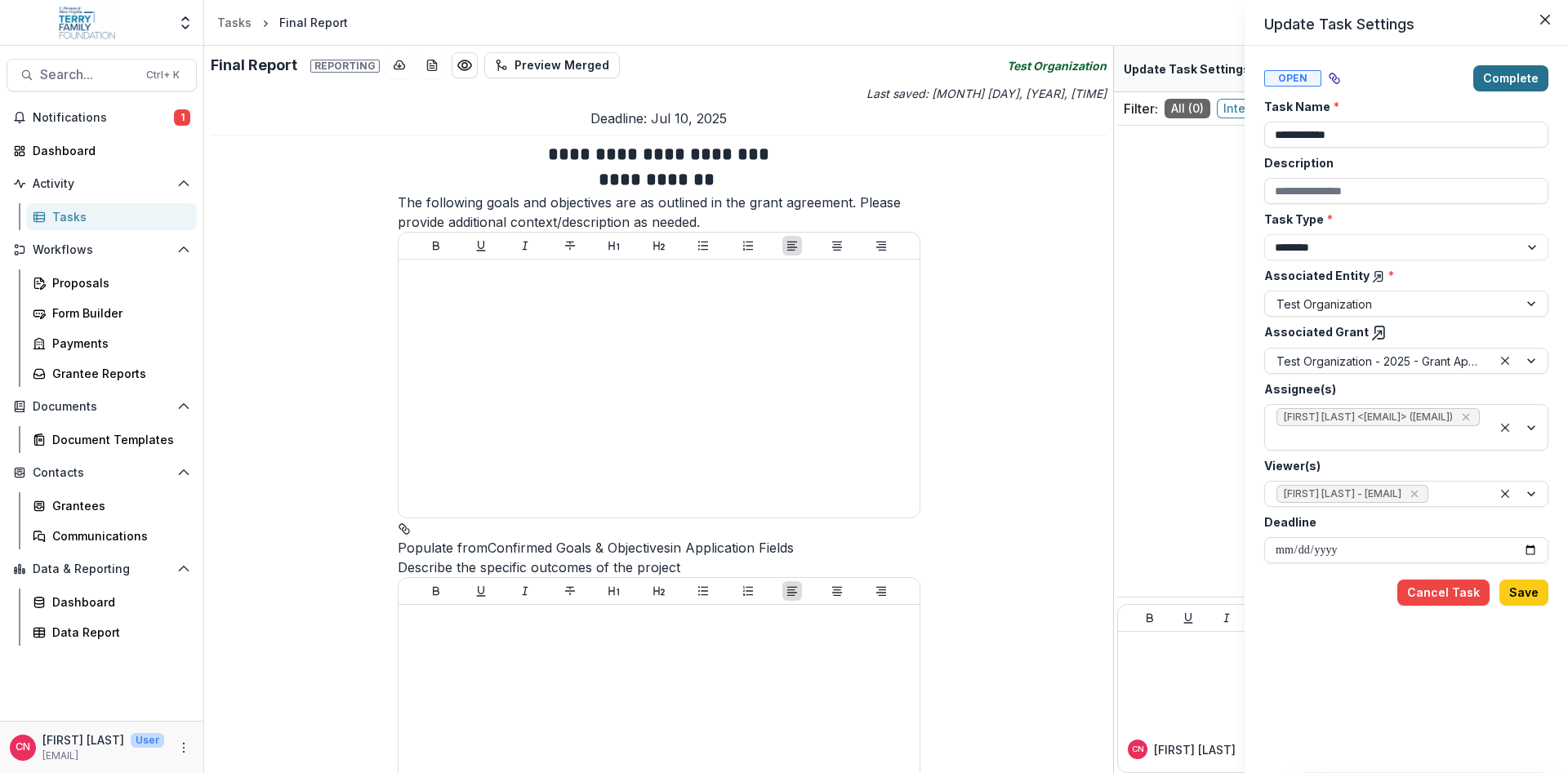 click on "Complete" at bounding box center [1511, 78] 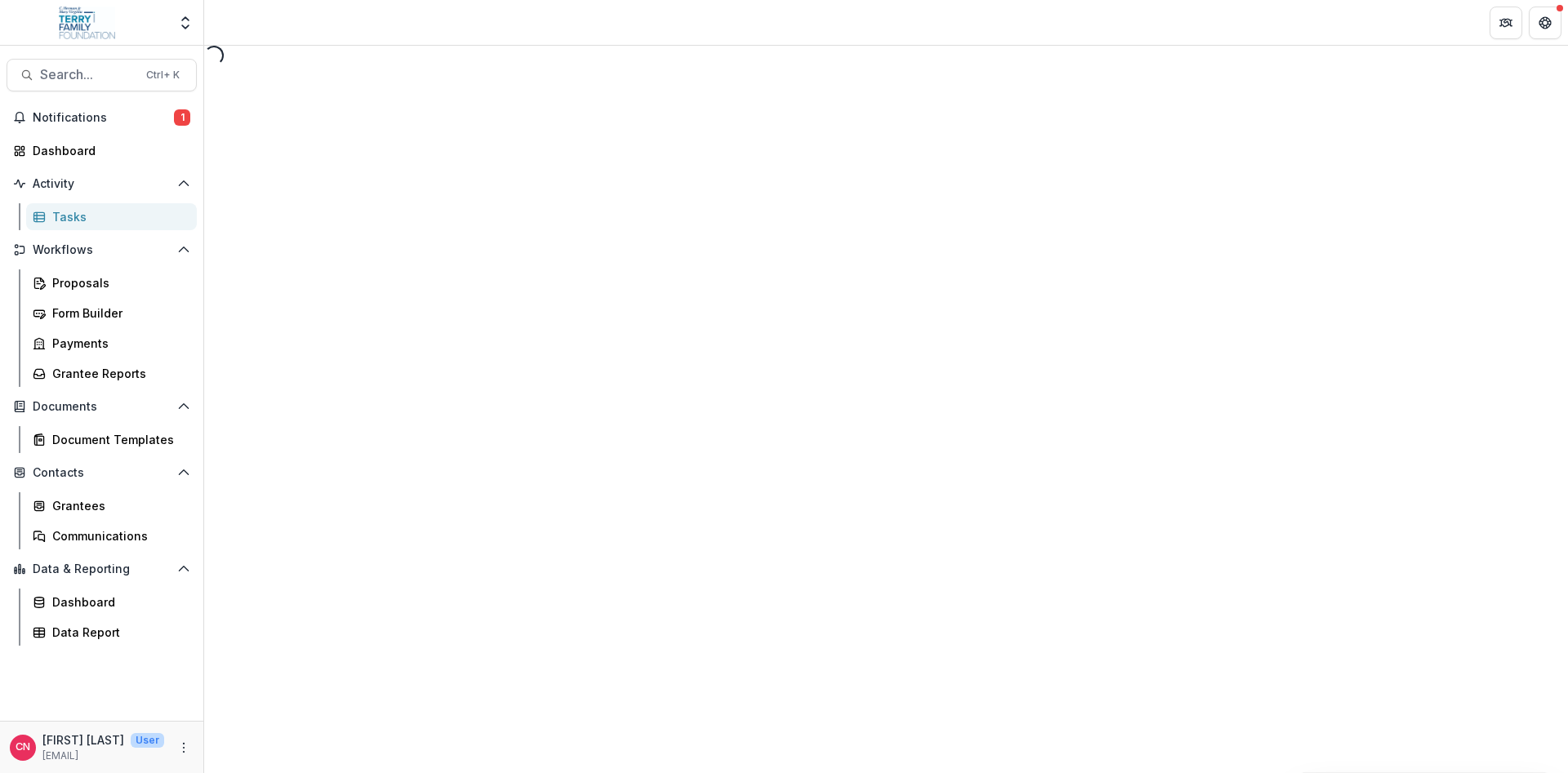select on "********" 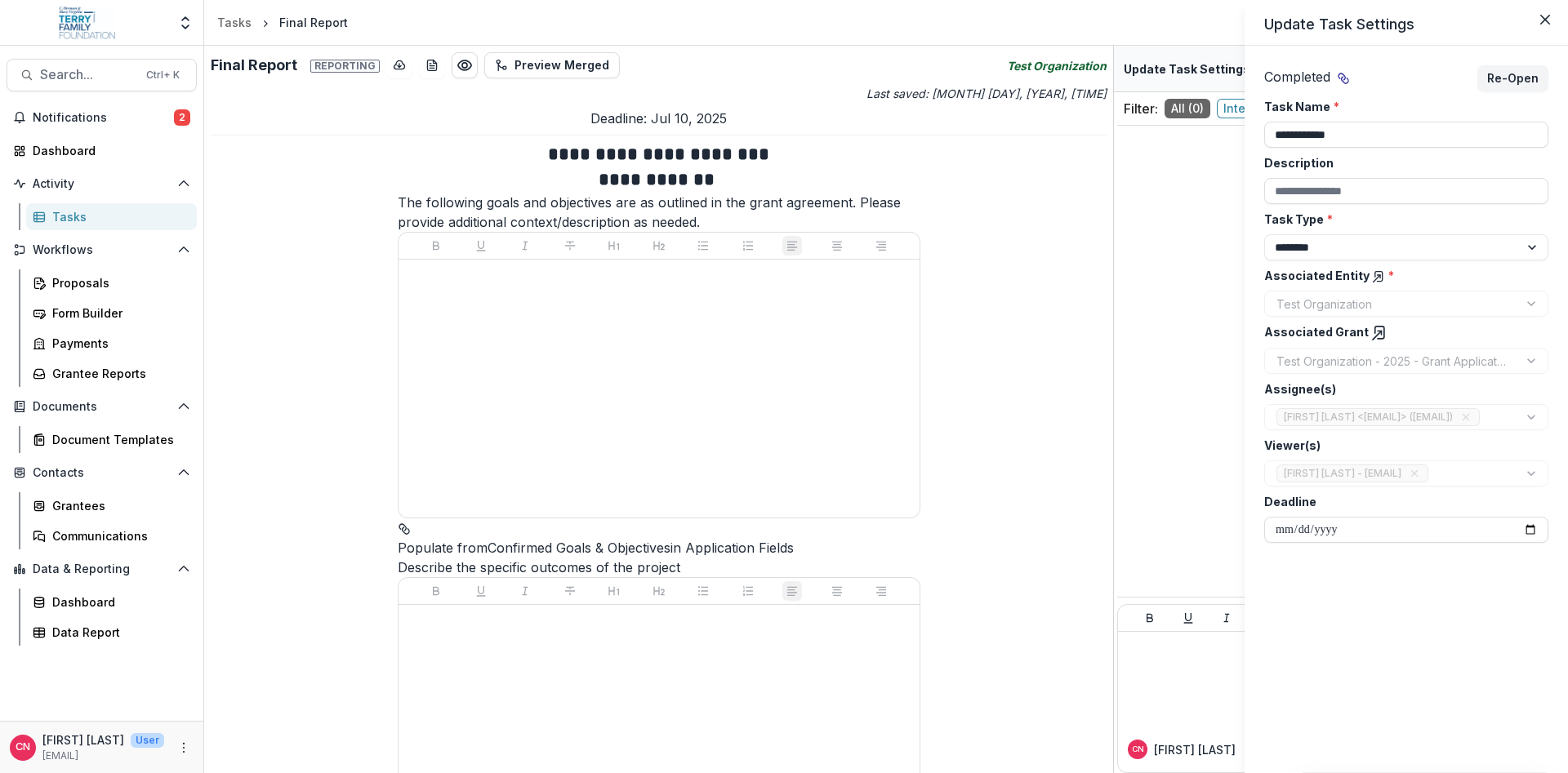 click on "**********" at bounding box center [784, 386] 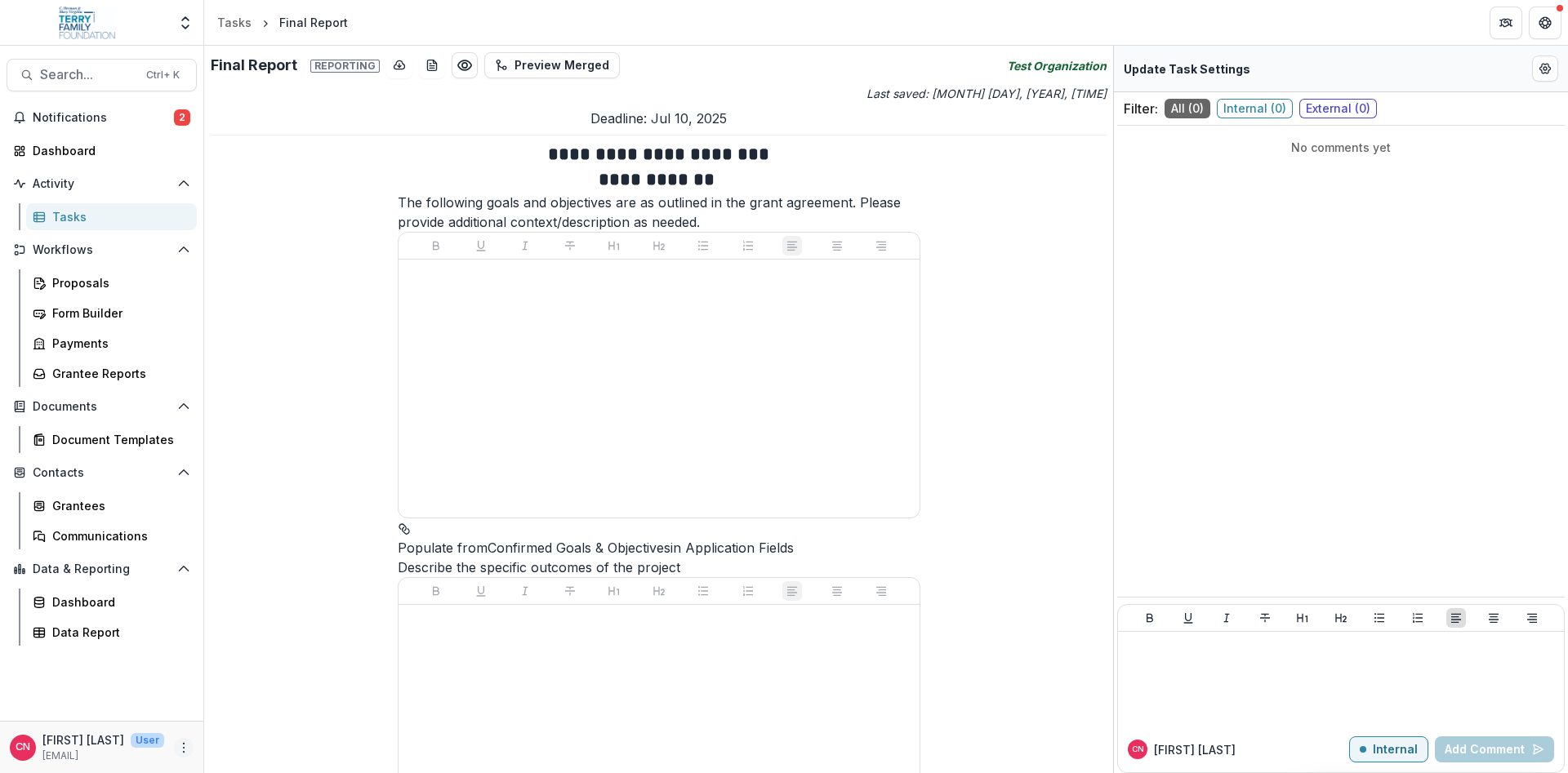 click 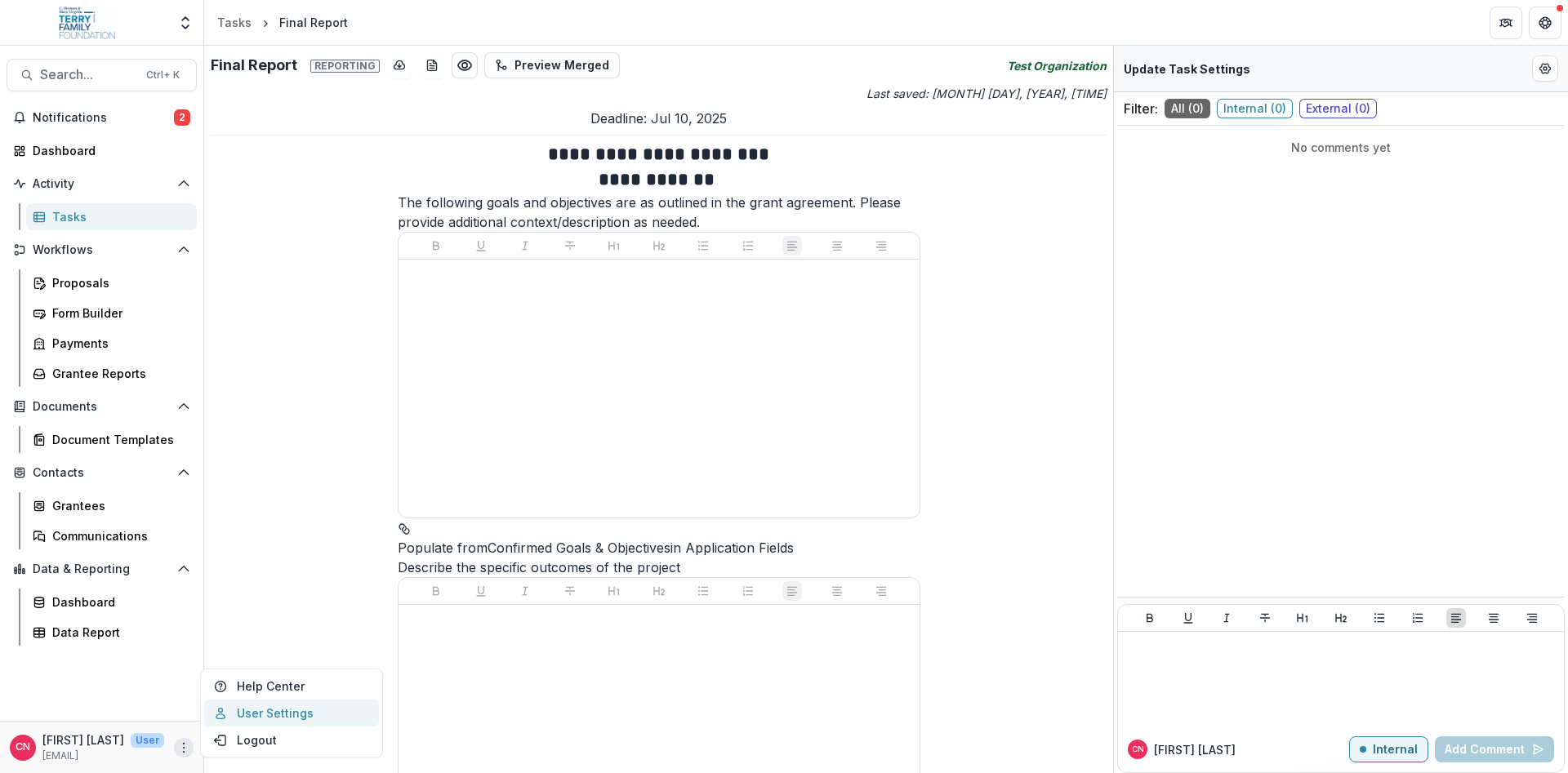click on "User Settings" at bounding box center (292, 713) 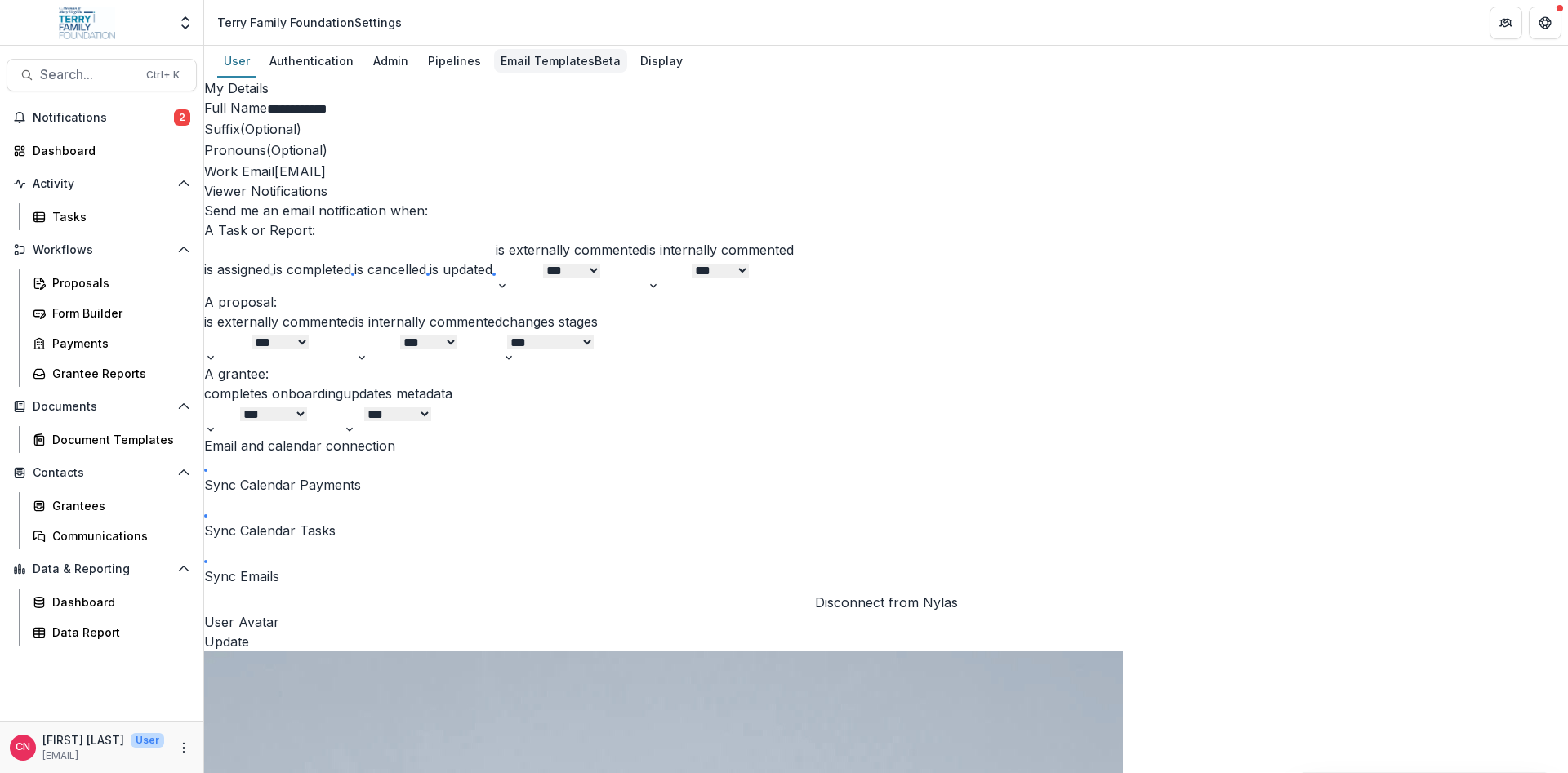 click on "Email Templates   Beta" at bounding box center [560, 60] 